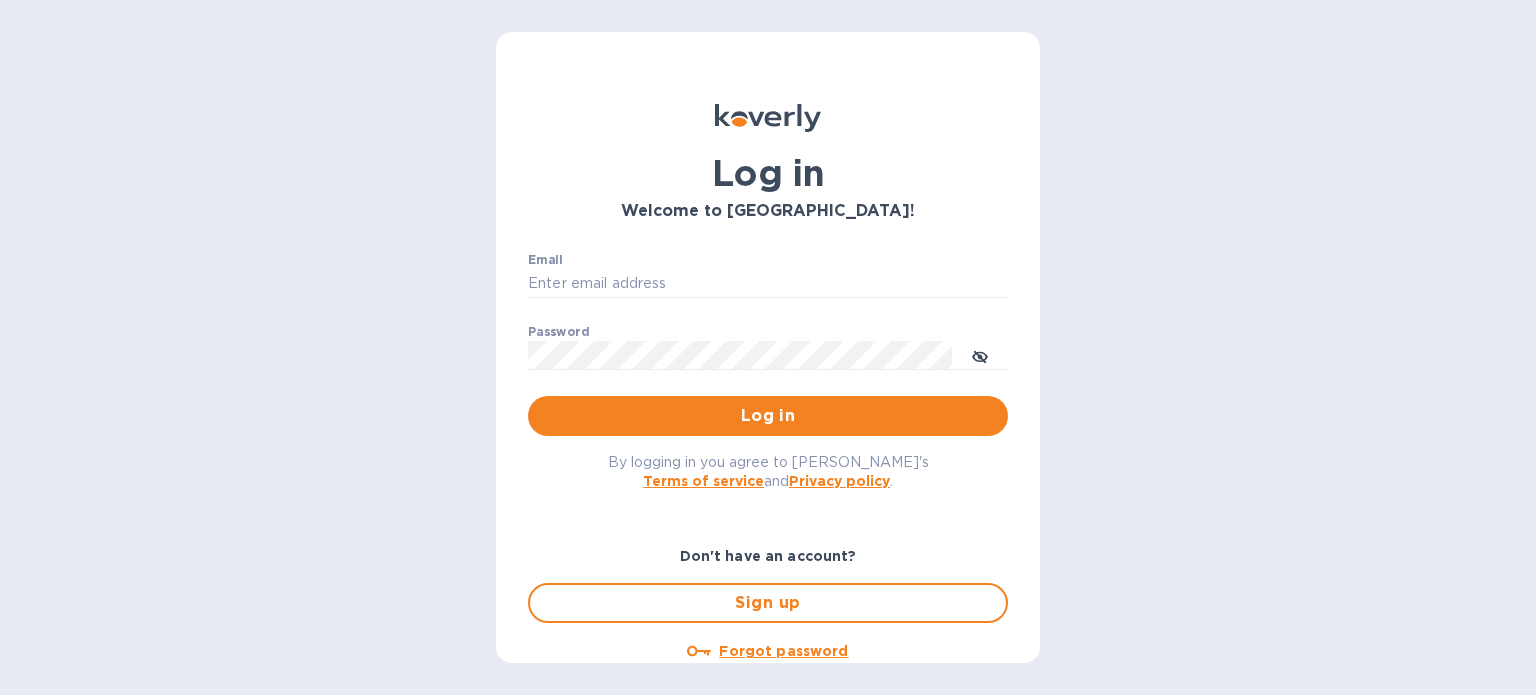 scroll, scrollTop: 0, scrollLeft: 0, axis: both 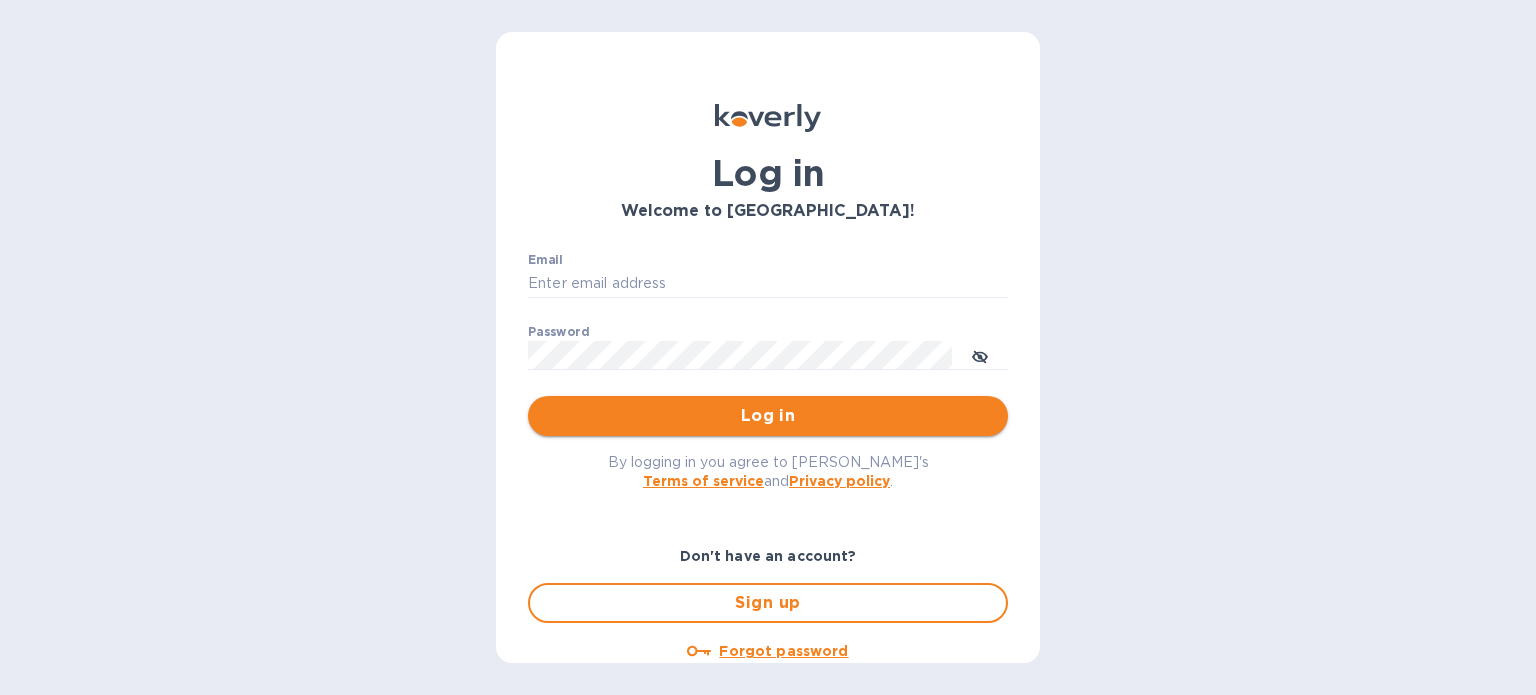 type on "[PERSON_NAME][EMAIL_ADDRESS][DOMAIN_NAME]" 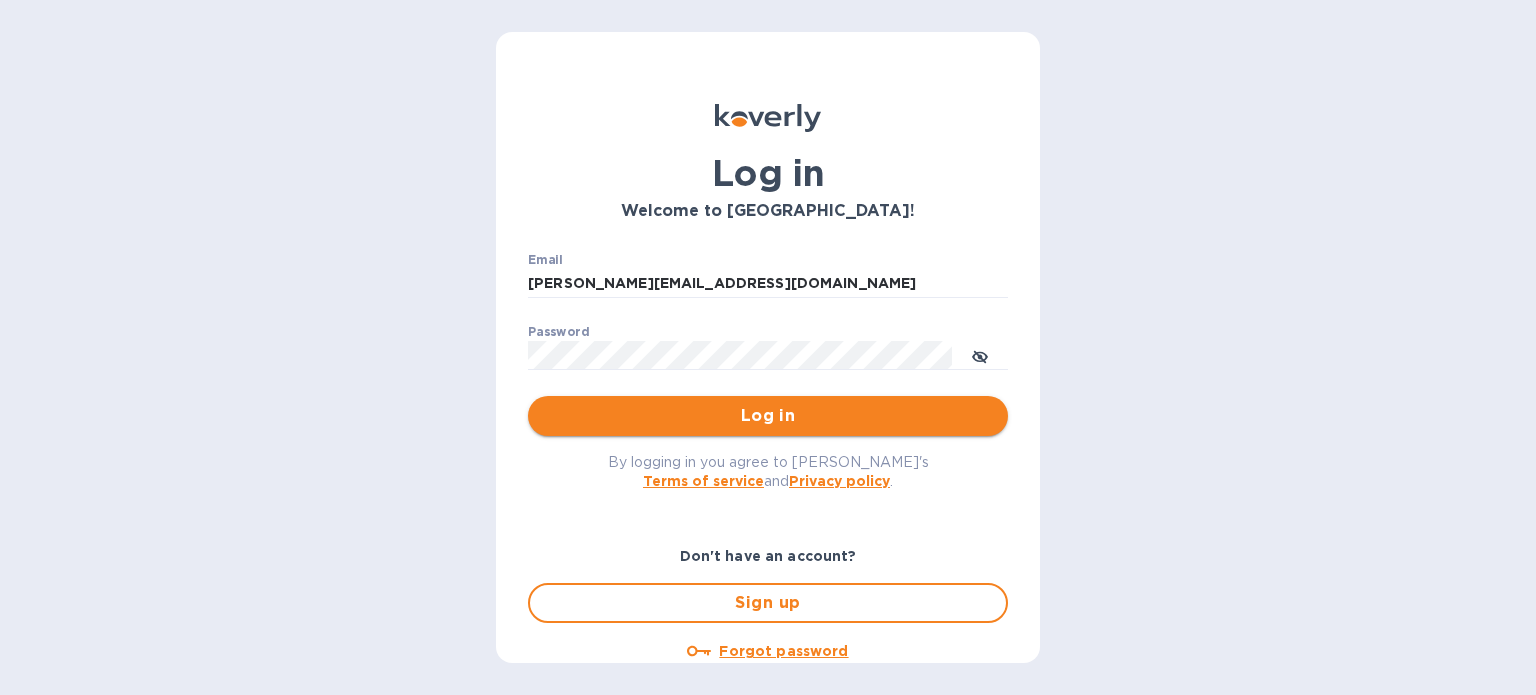 click on "Log in" at bounding box center [768, 416] 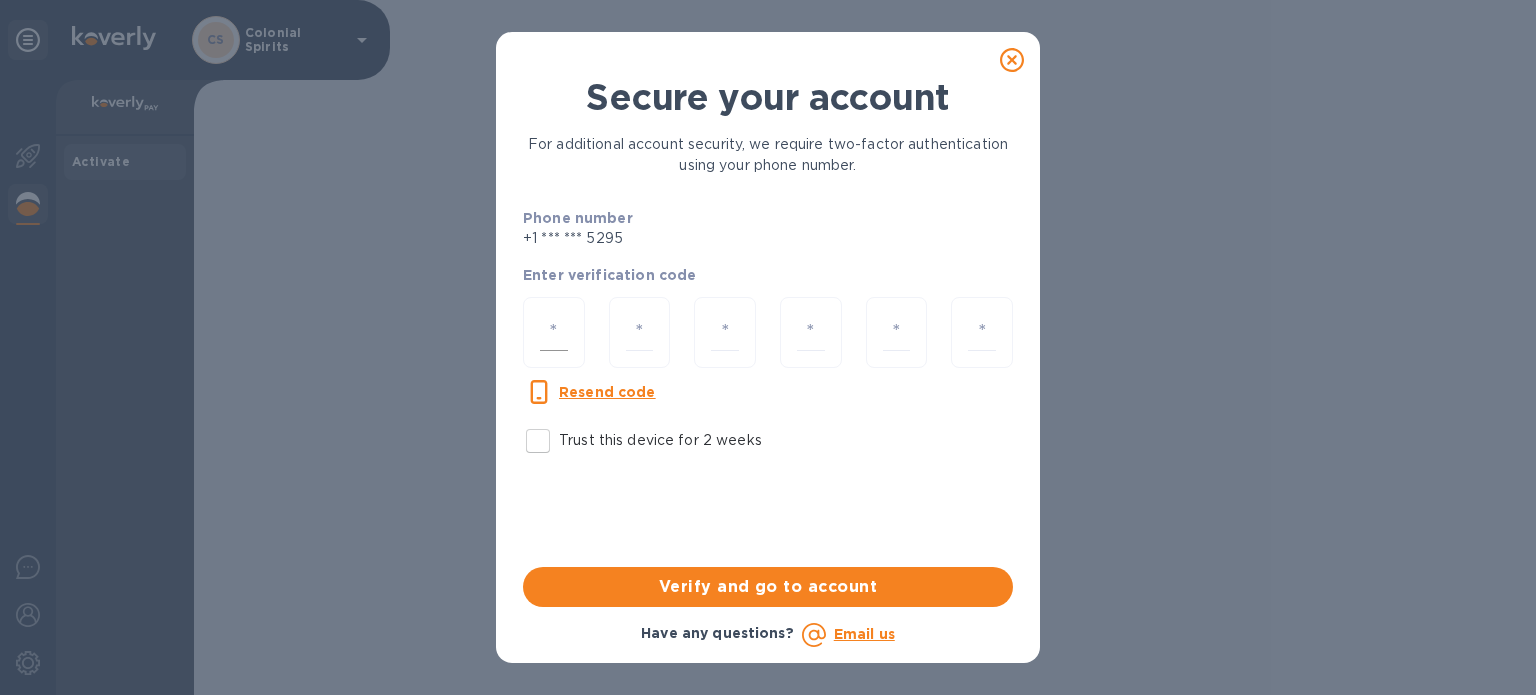click at bounding box center (554, 332) 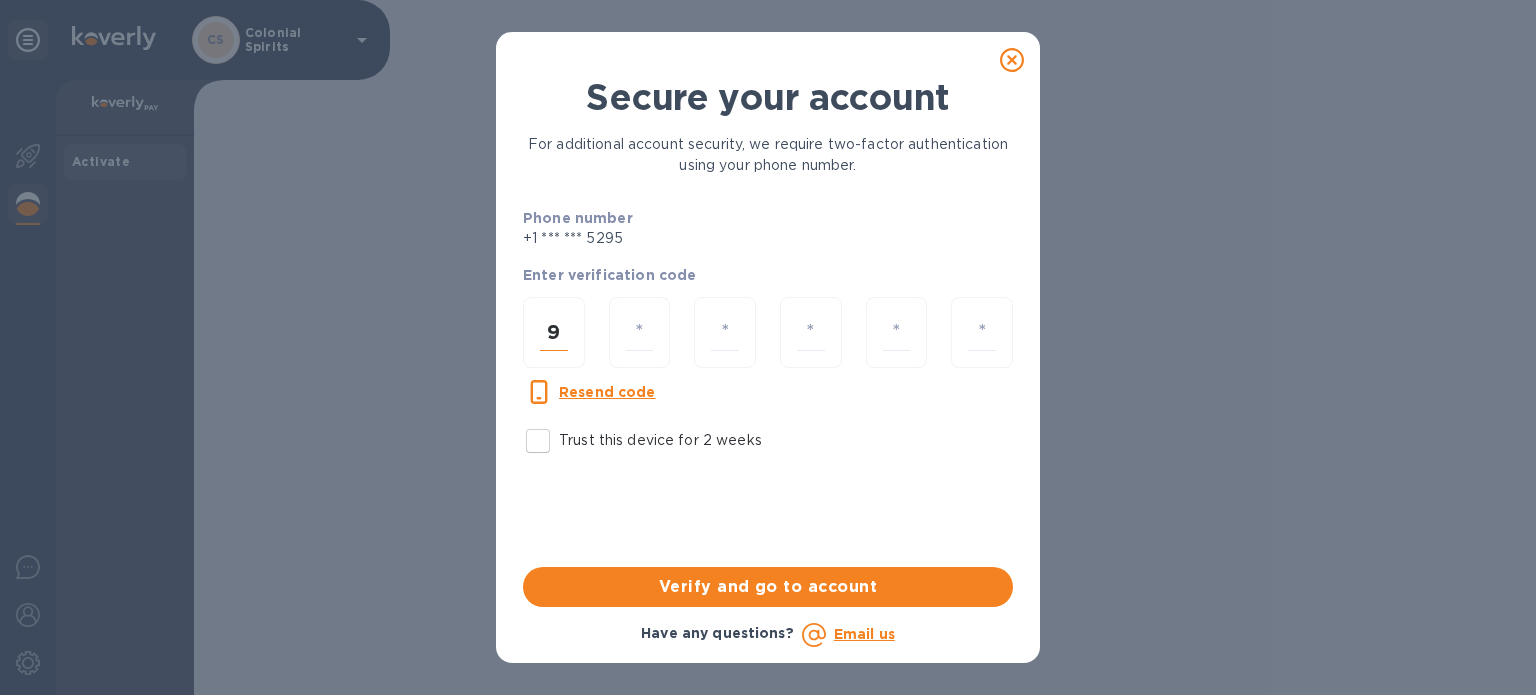 click on "9" at bounding box center (554, 332) 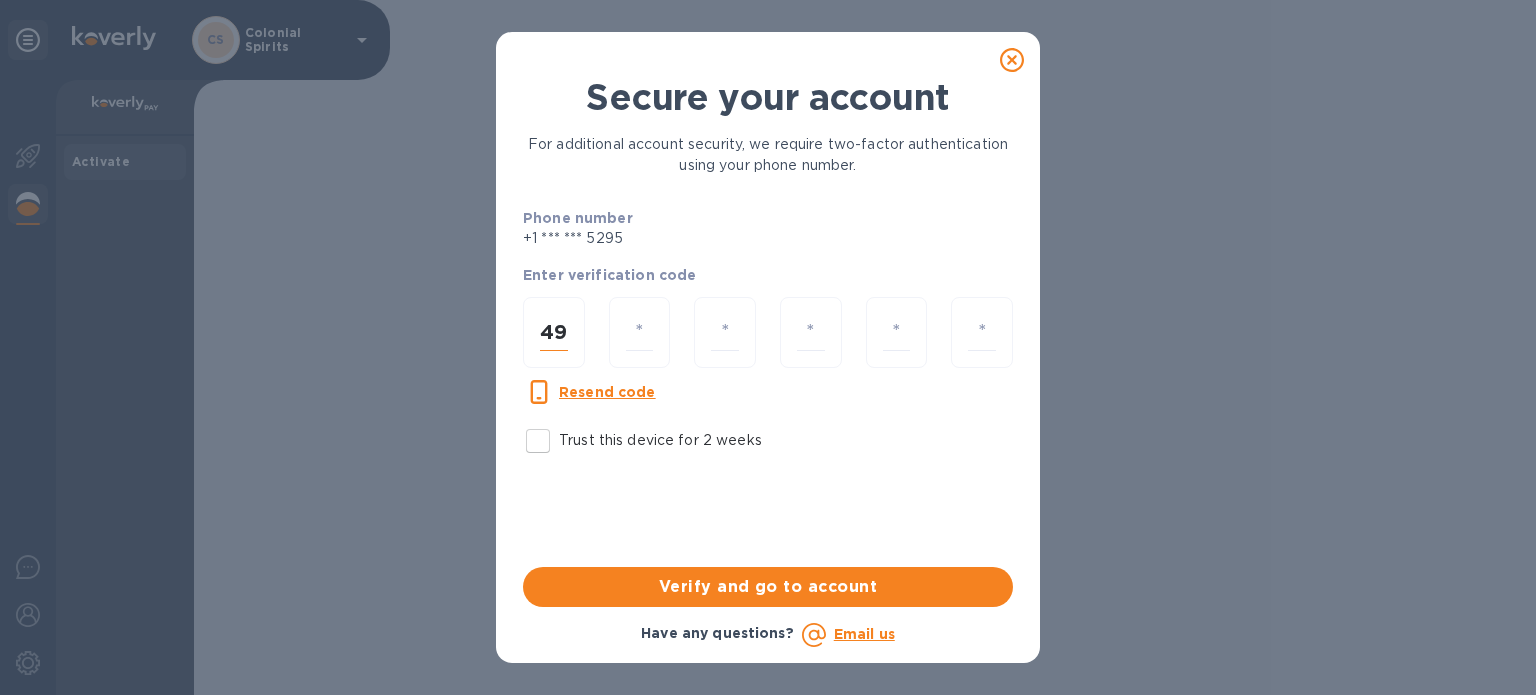 type on "9" 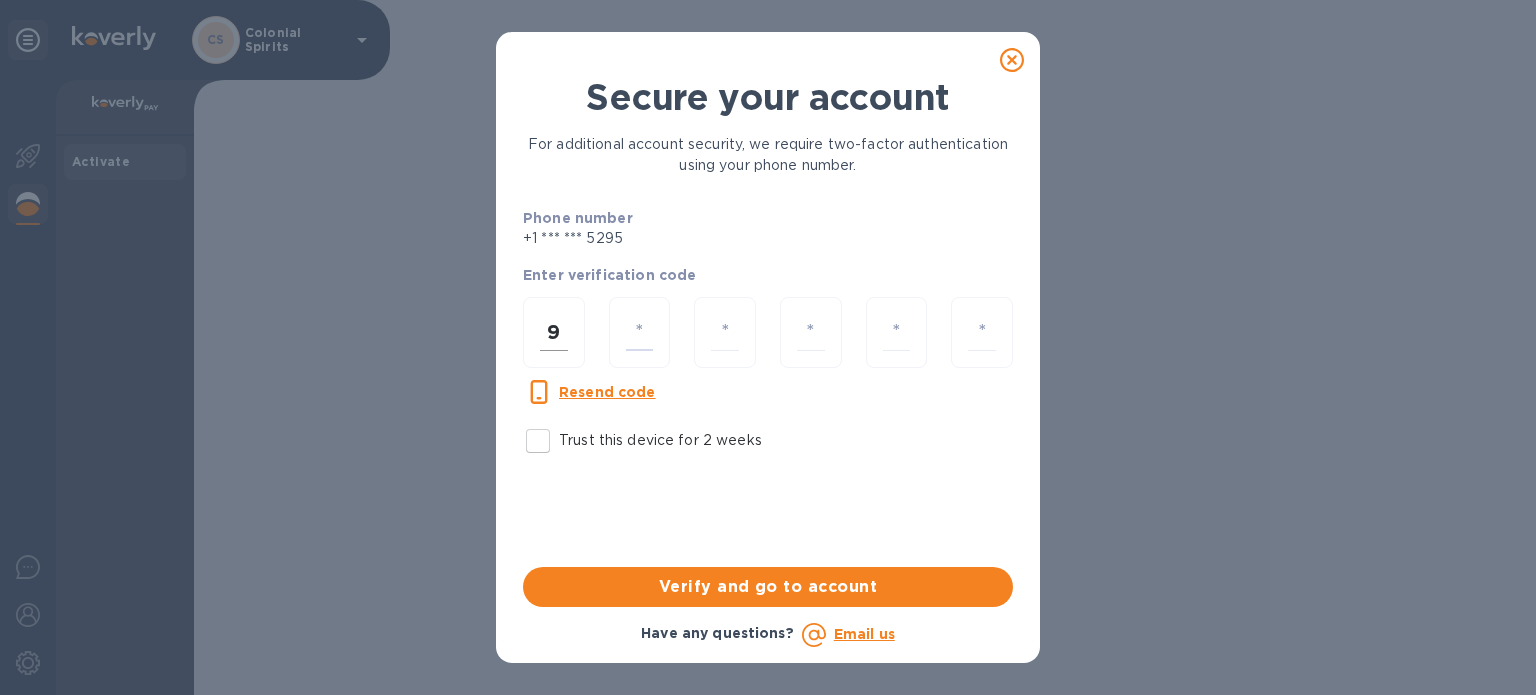 click on "9" at bounding box center (554, 332) 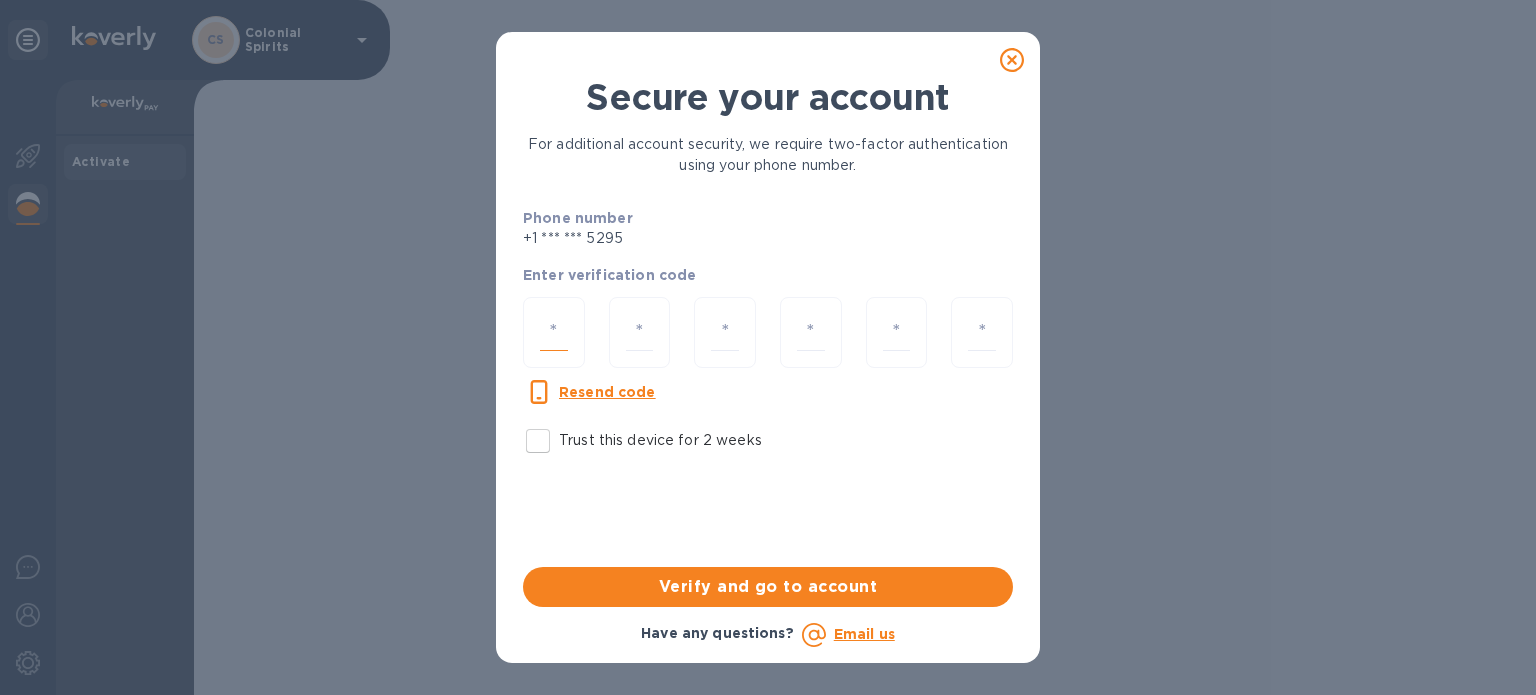 type on "4" 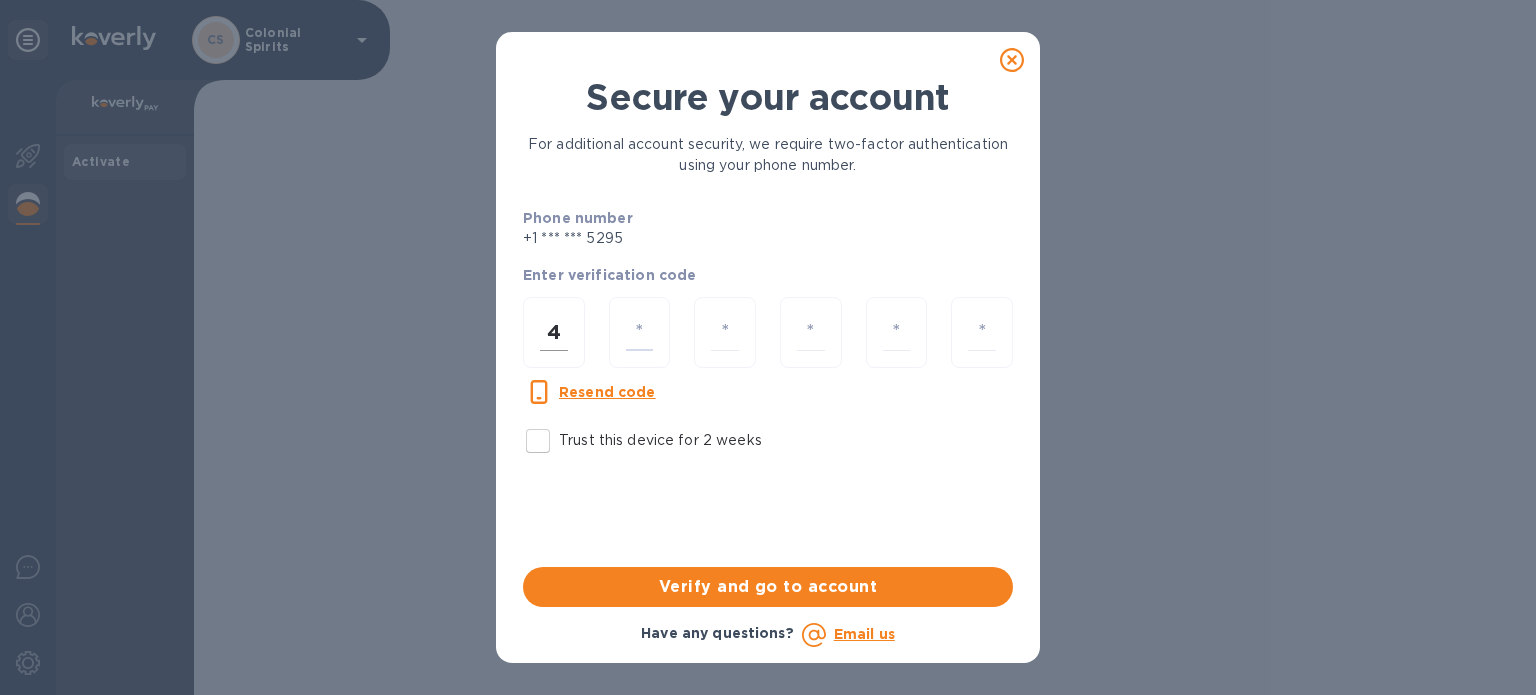 type on "4" 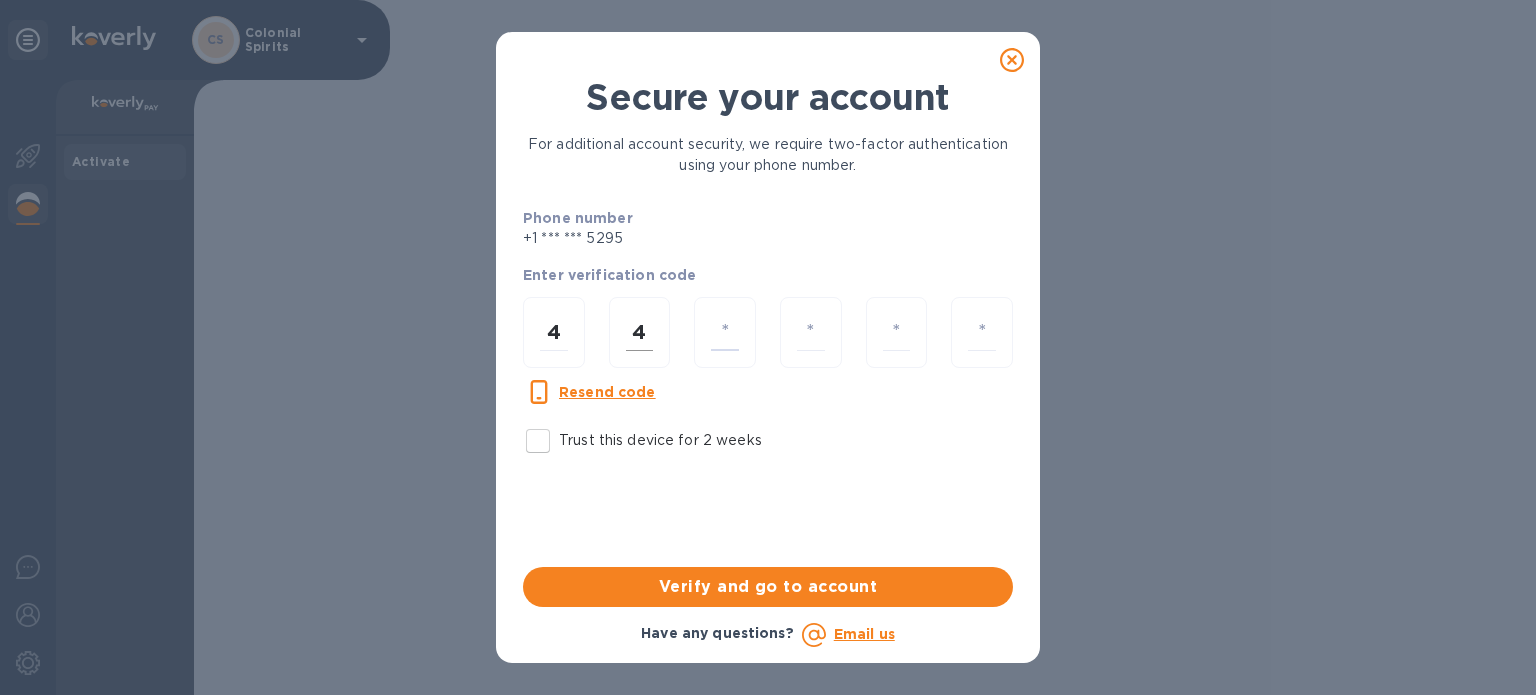 click on "4" at bounding box center [640, 332] 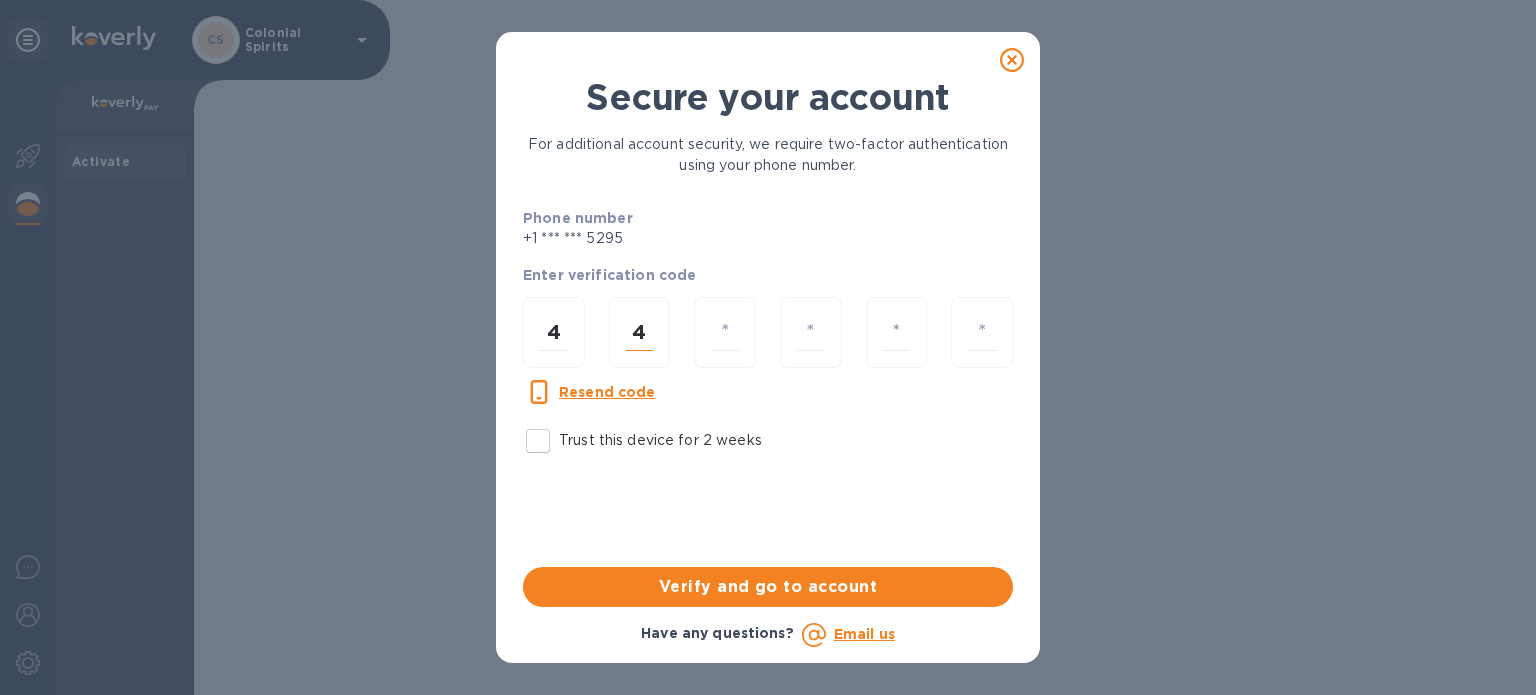 type 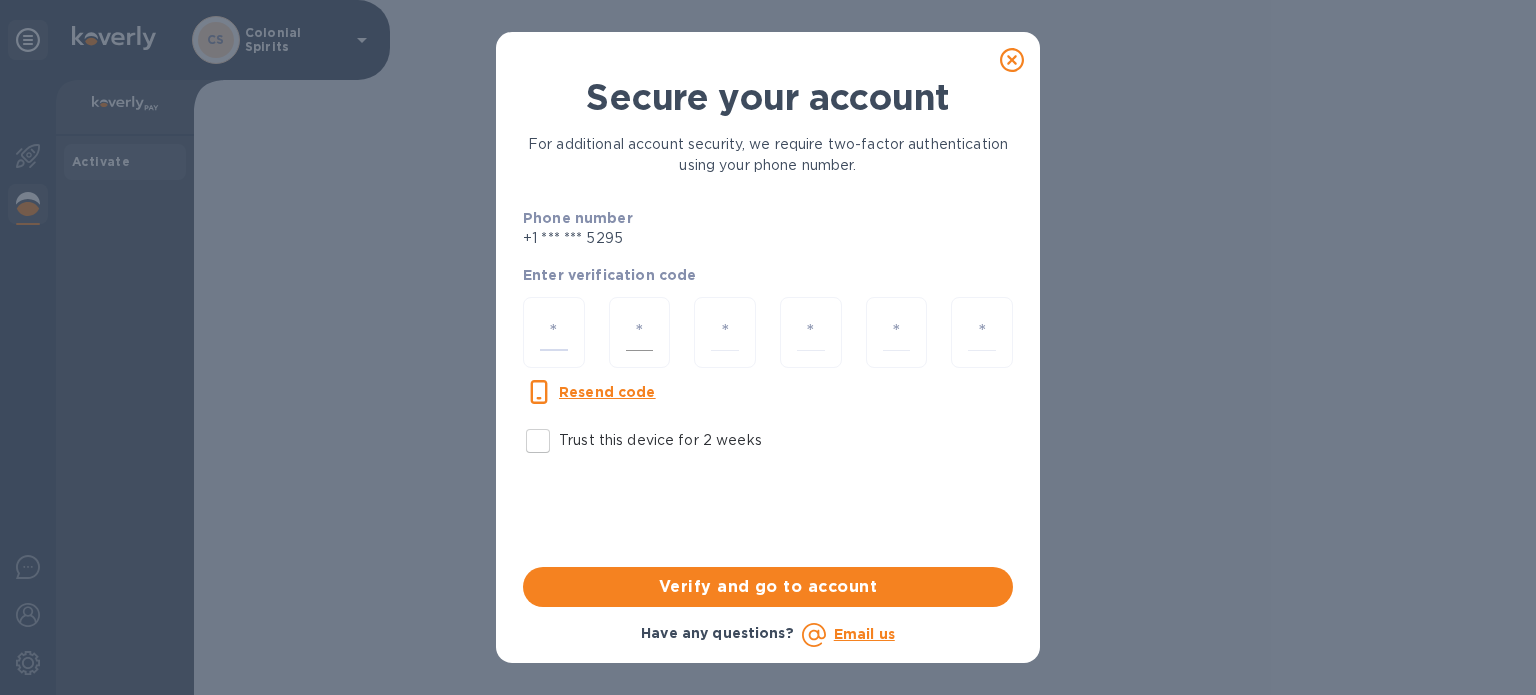 type on "4" 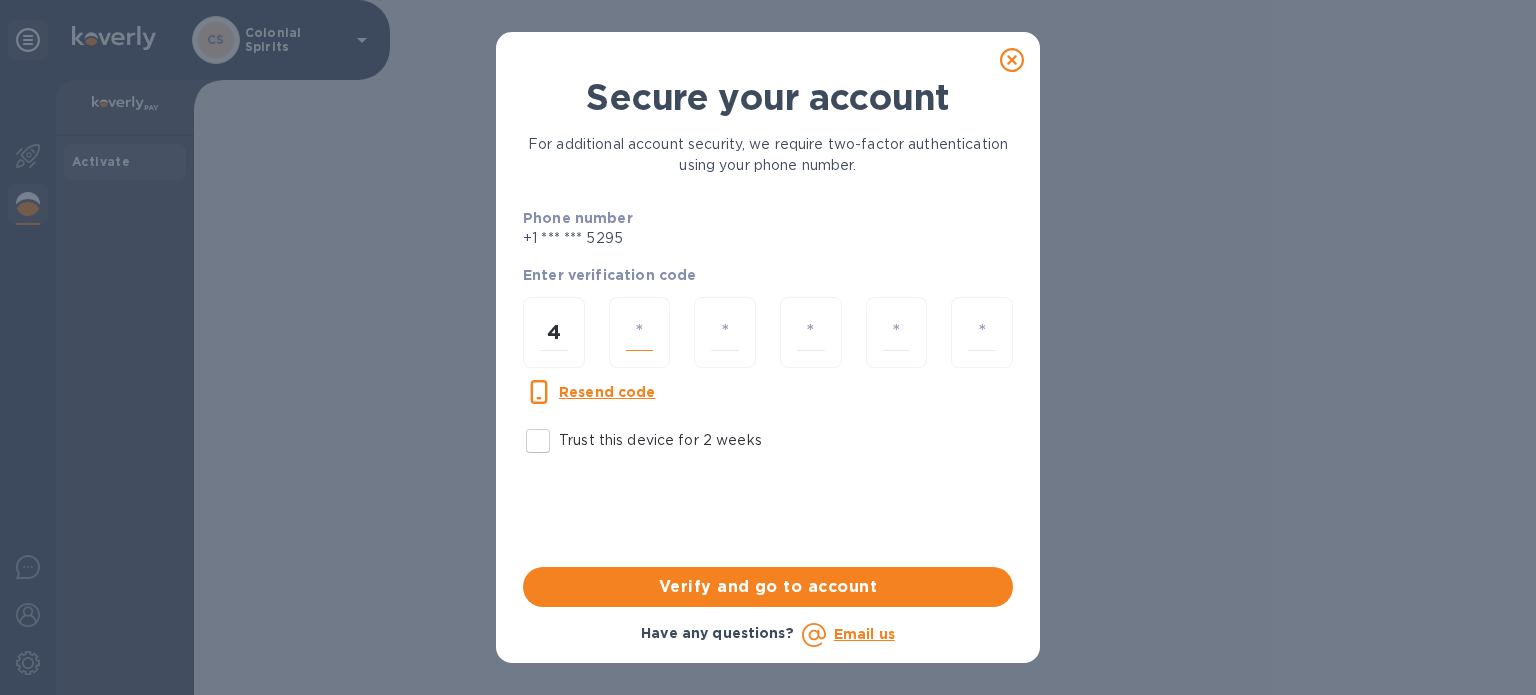 type on "9" 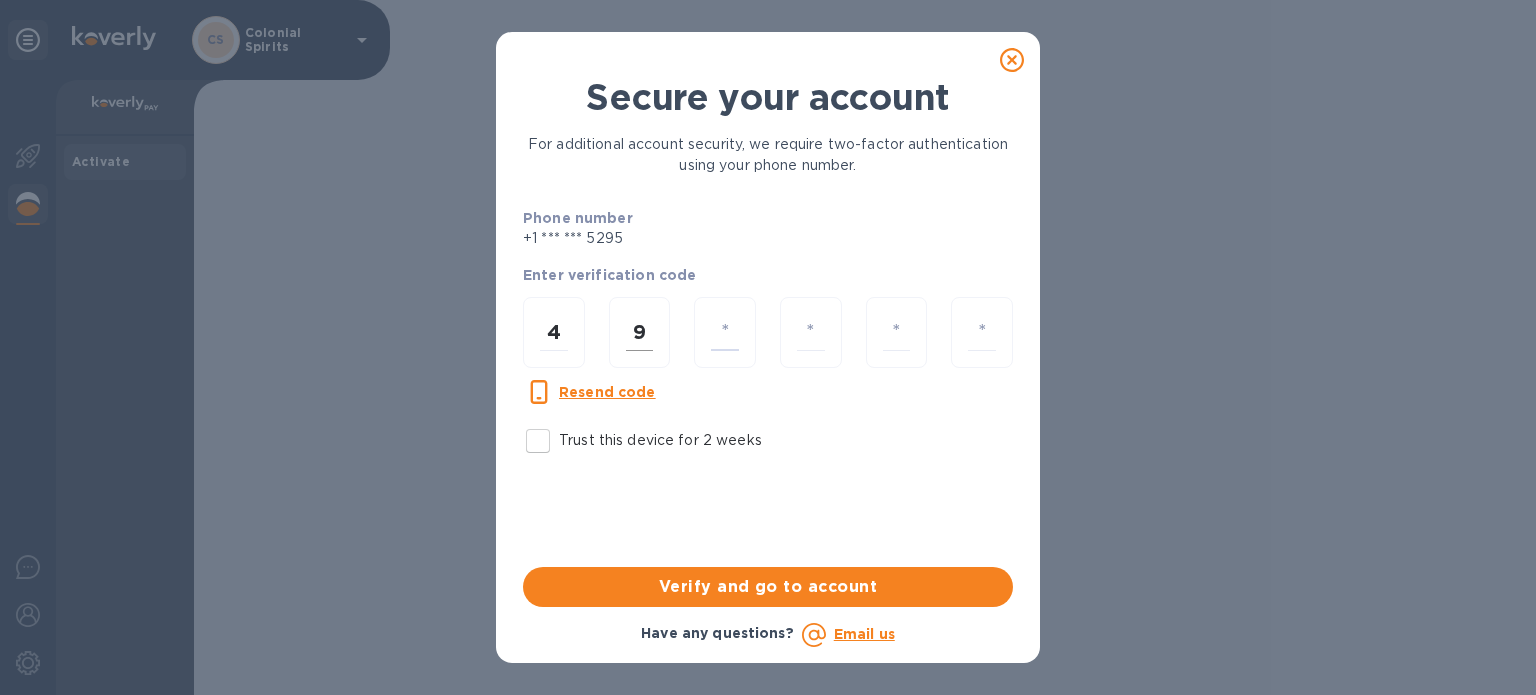 type on "4" 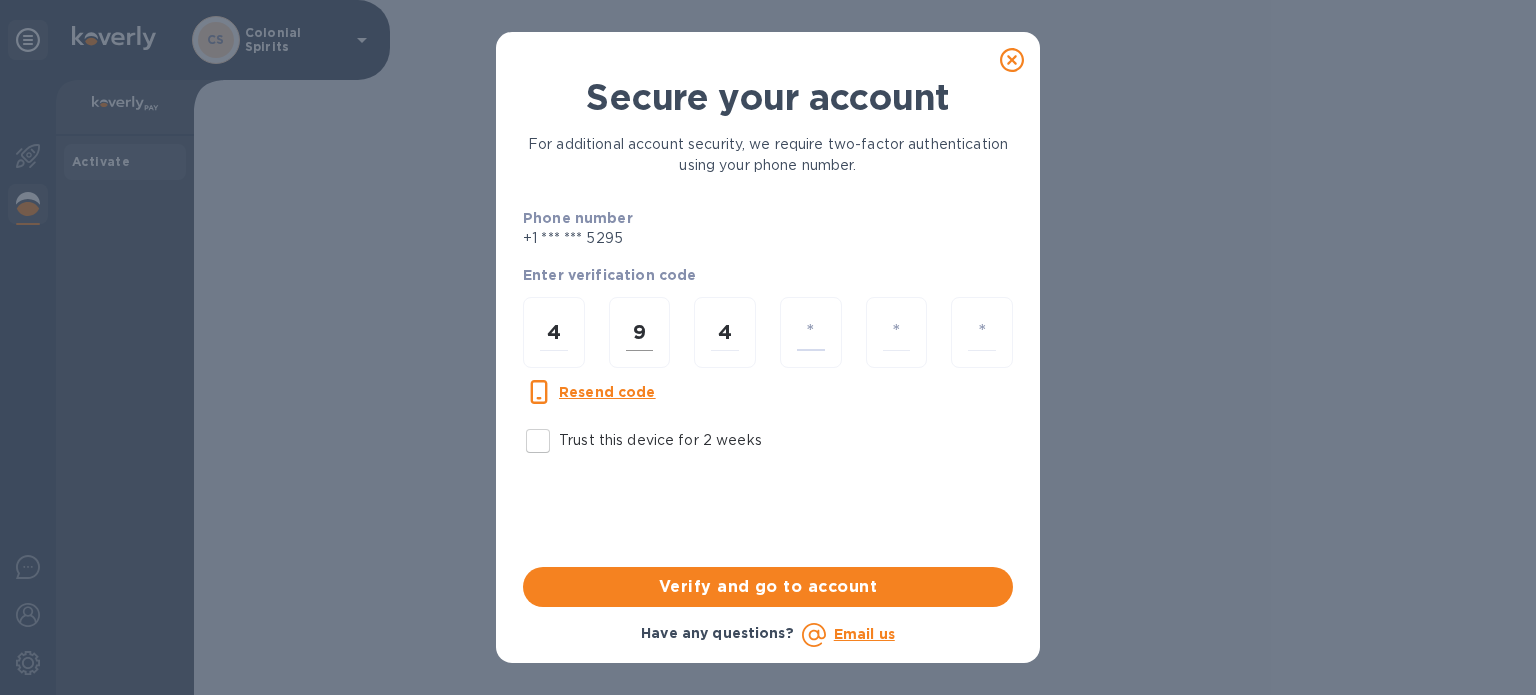 type on "8" 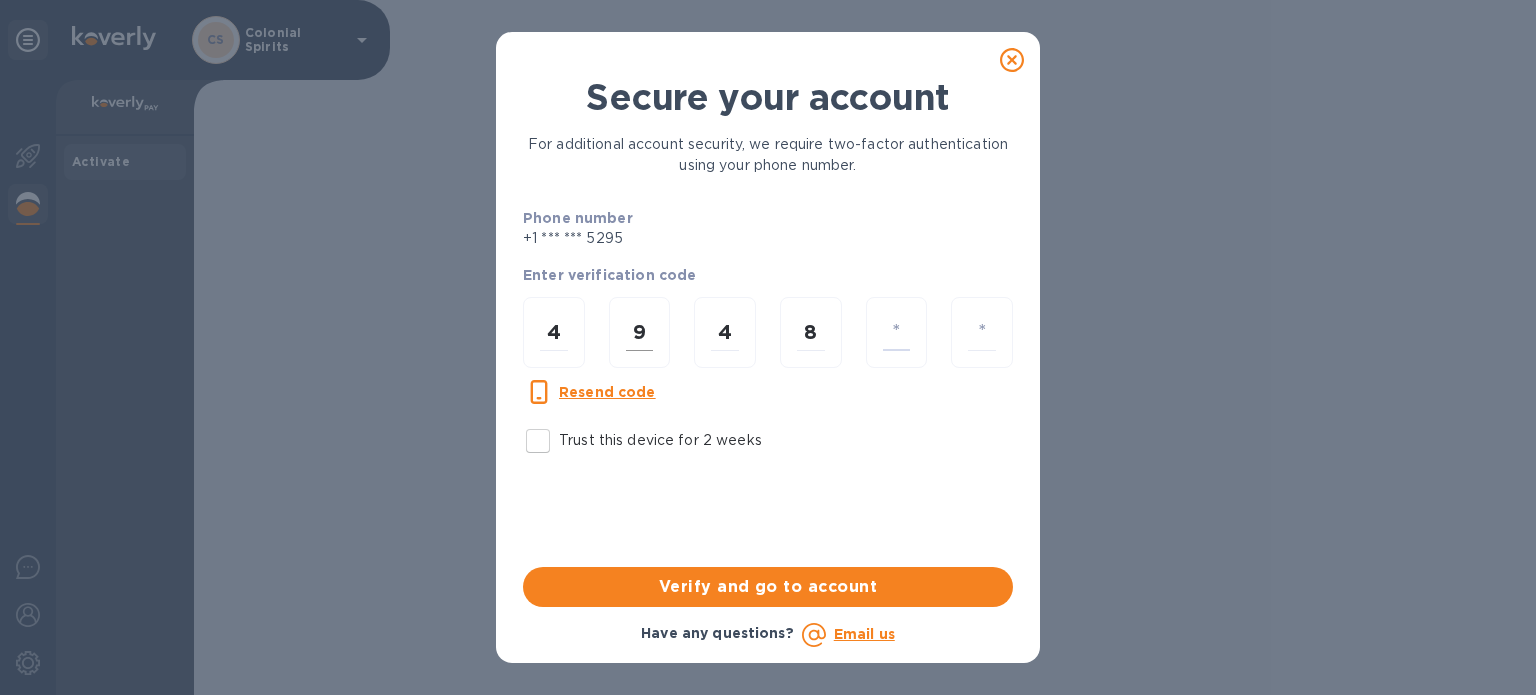 type on "7" 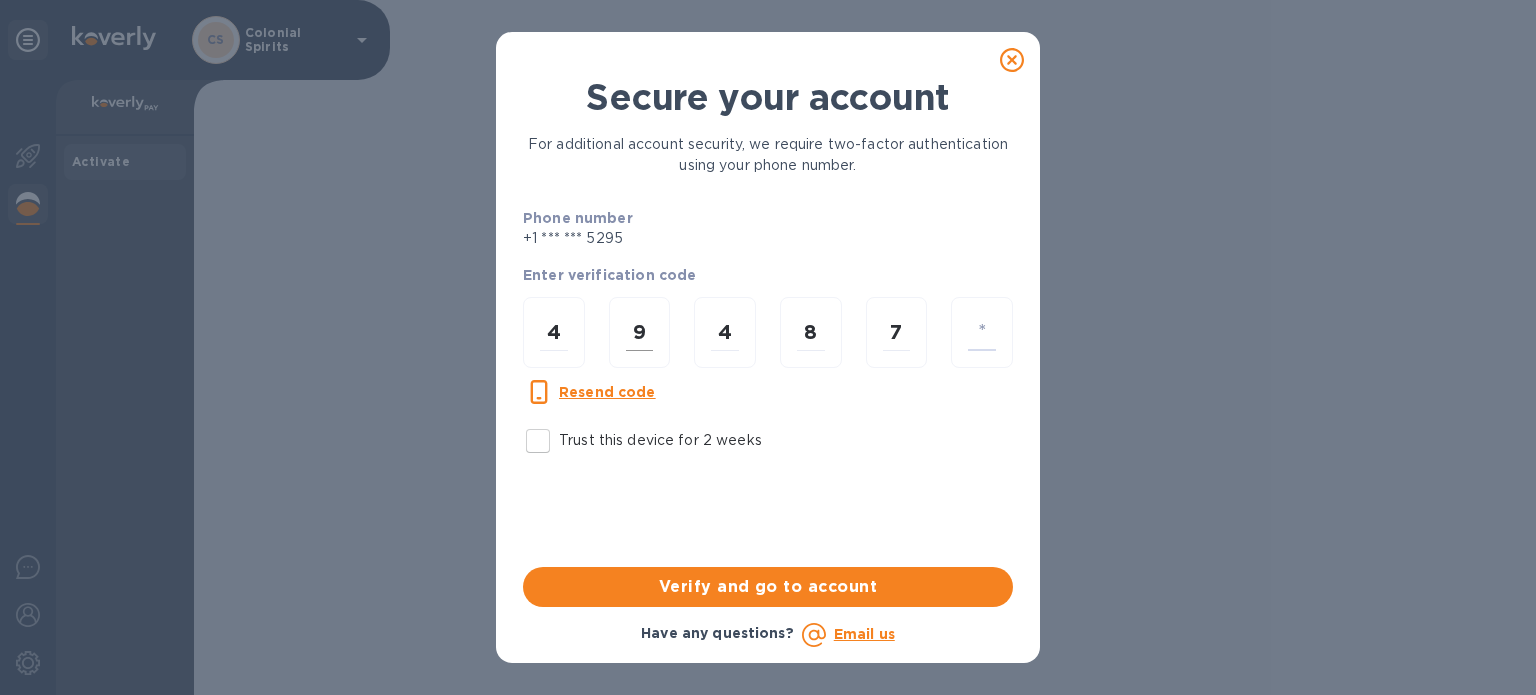 type on "2" 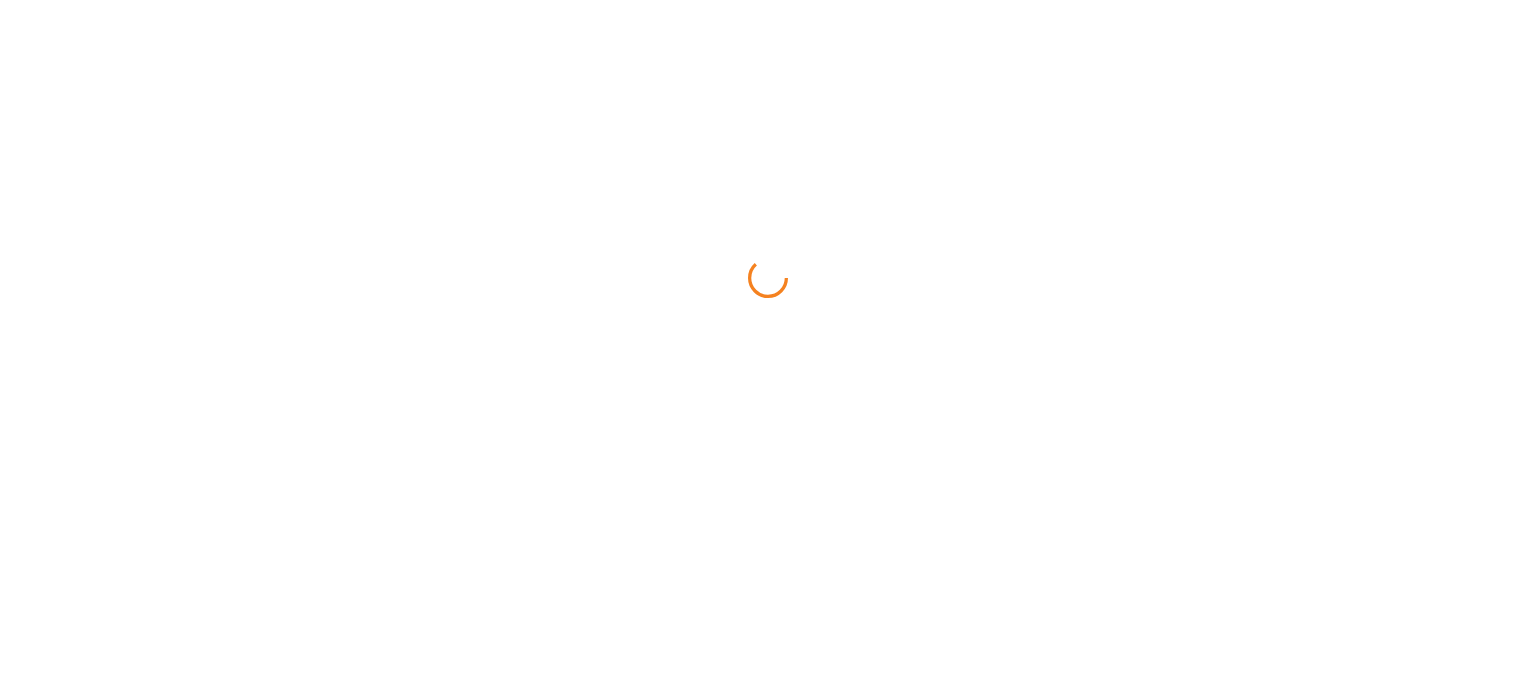 scroll, scrollTop: 0, scrollLeft: 0, axis: both 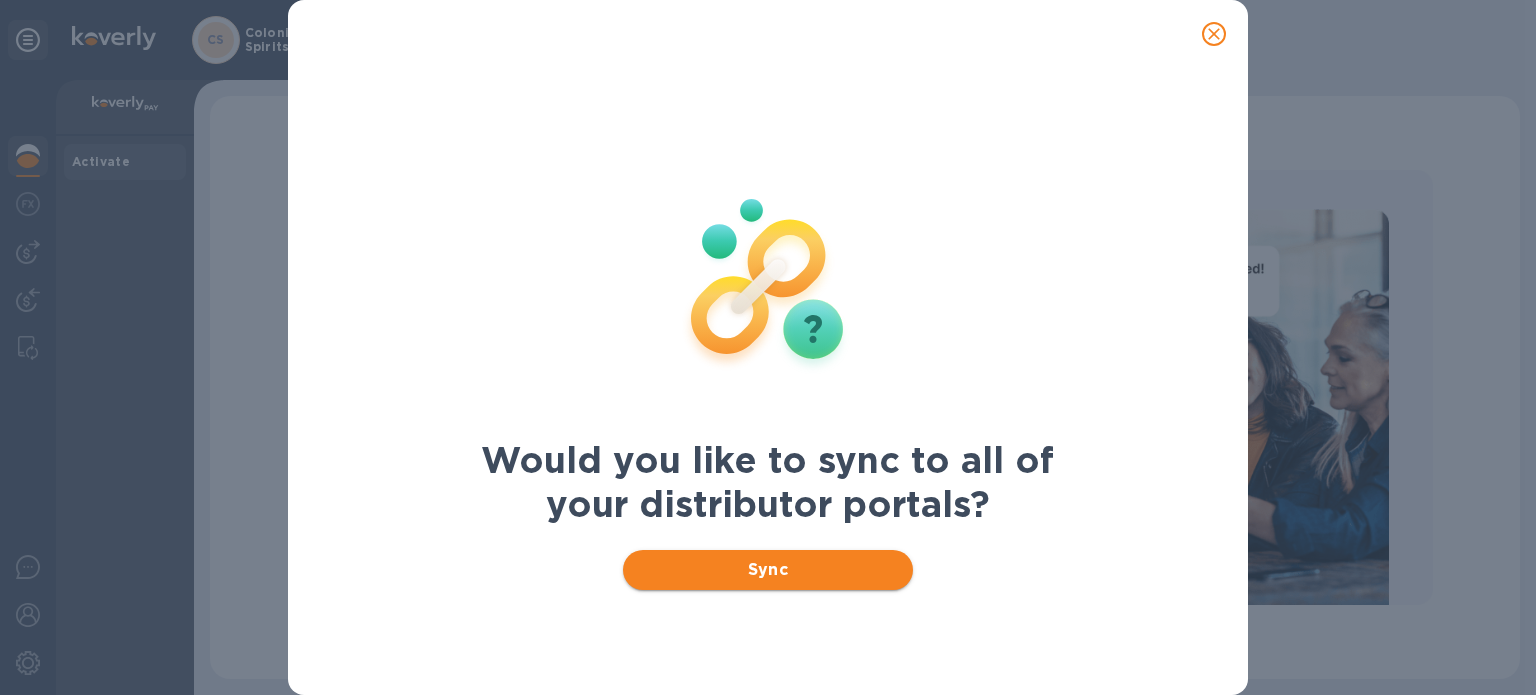 click on "Sync" at bounding box center [768, 570] 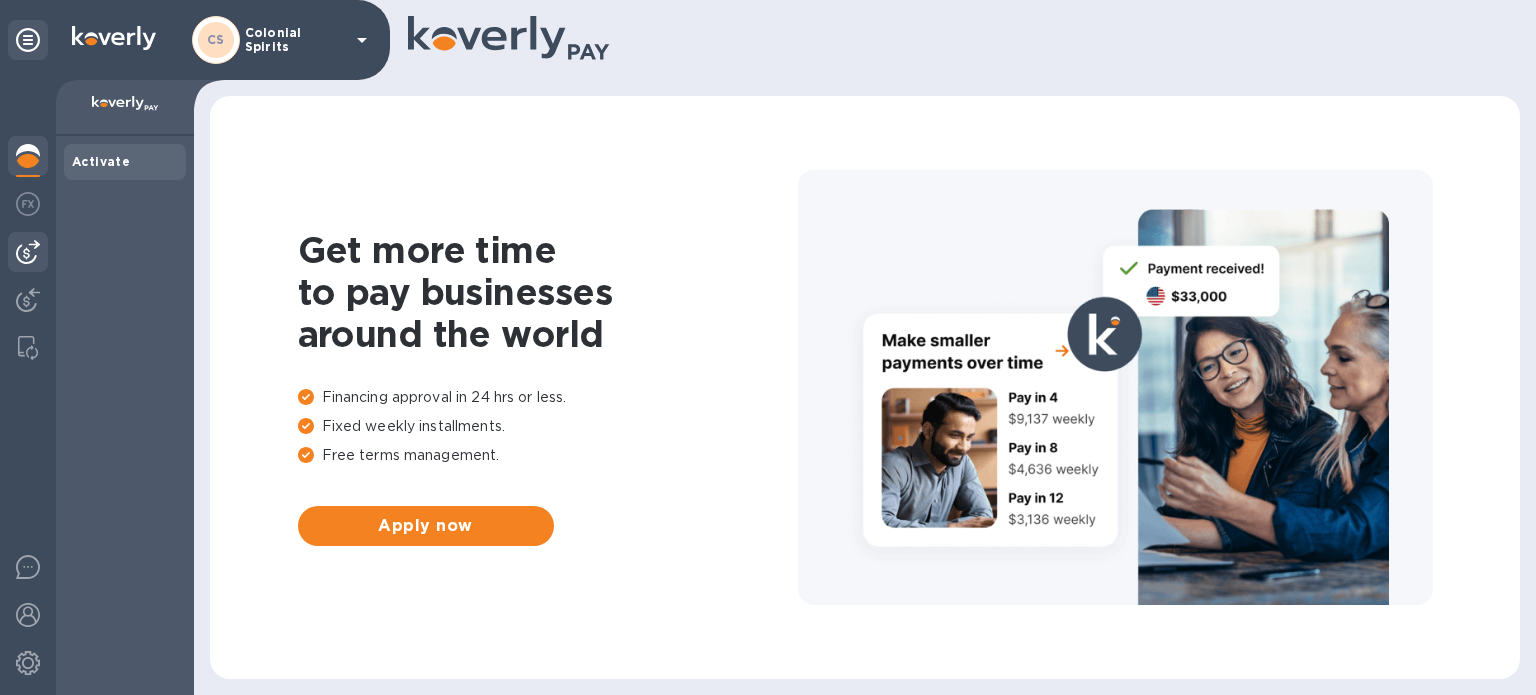 click at bounding box center [28, 252] 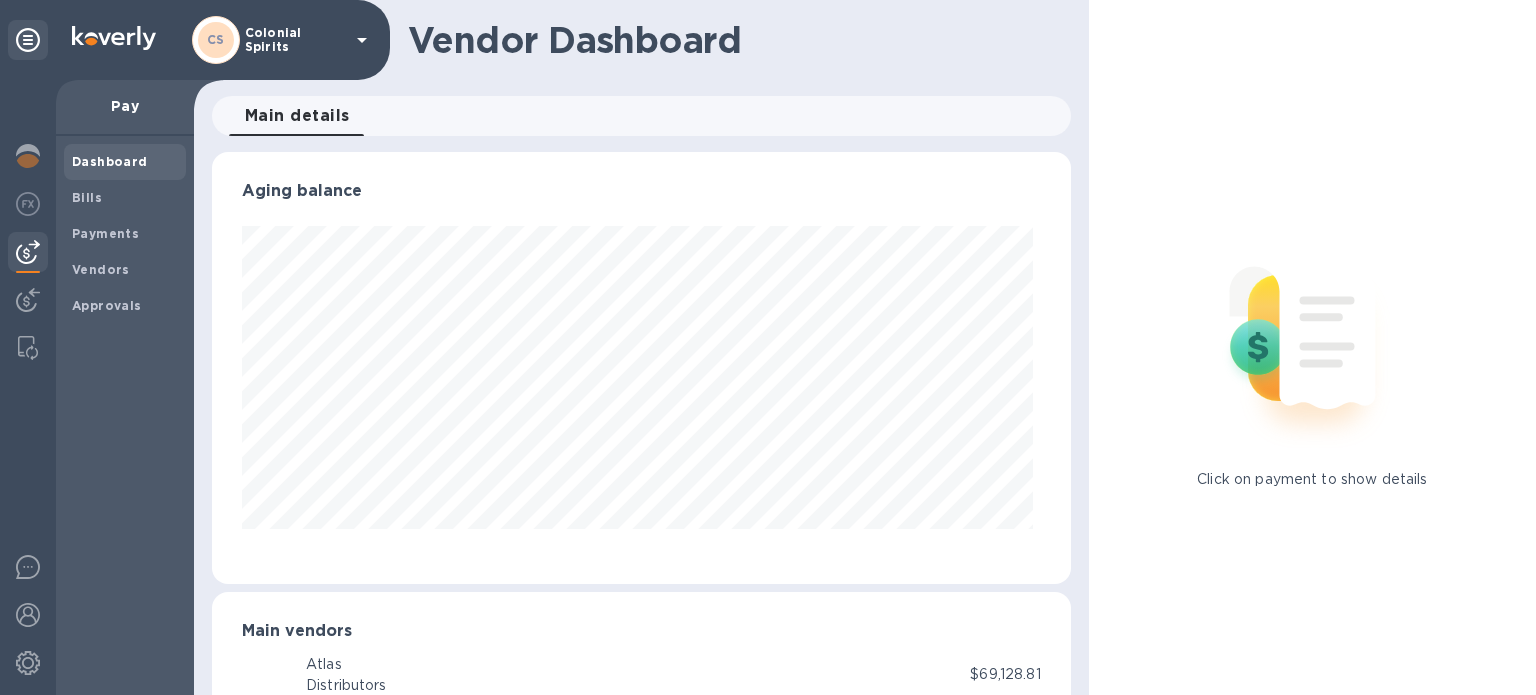scroll, scrollTop: 999568, scrollLeft: 999149, axis: both 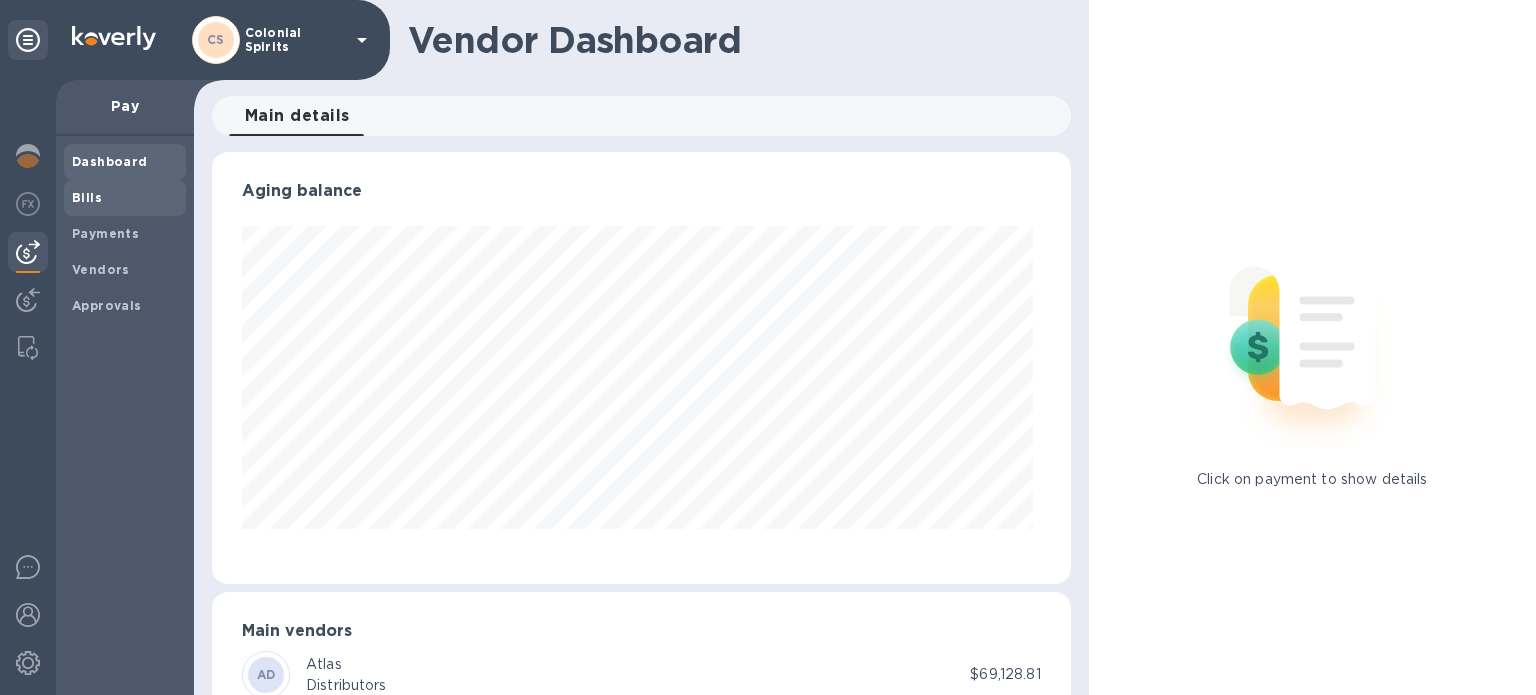 click on "Bills" at bounding box center (125, 198) 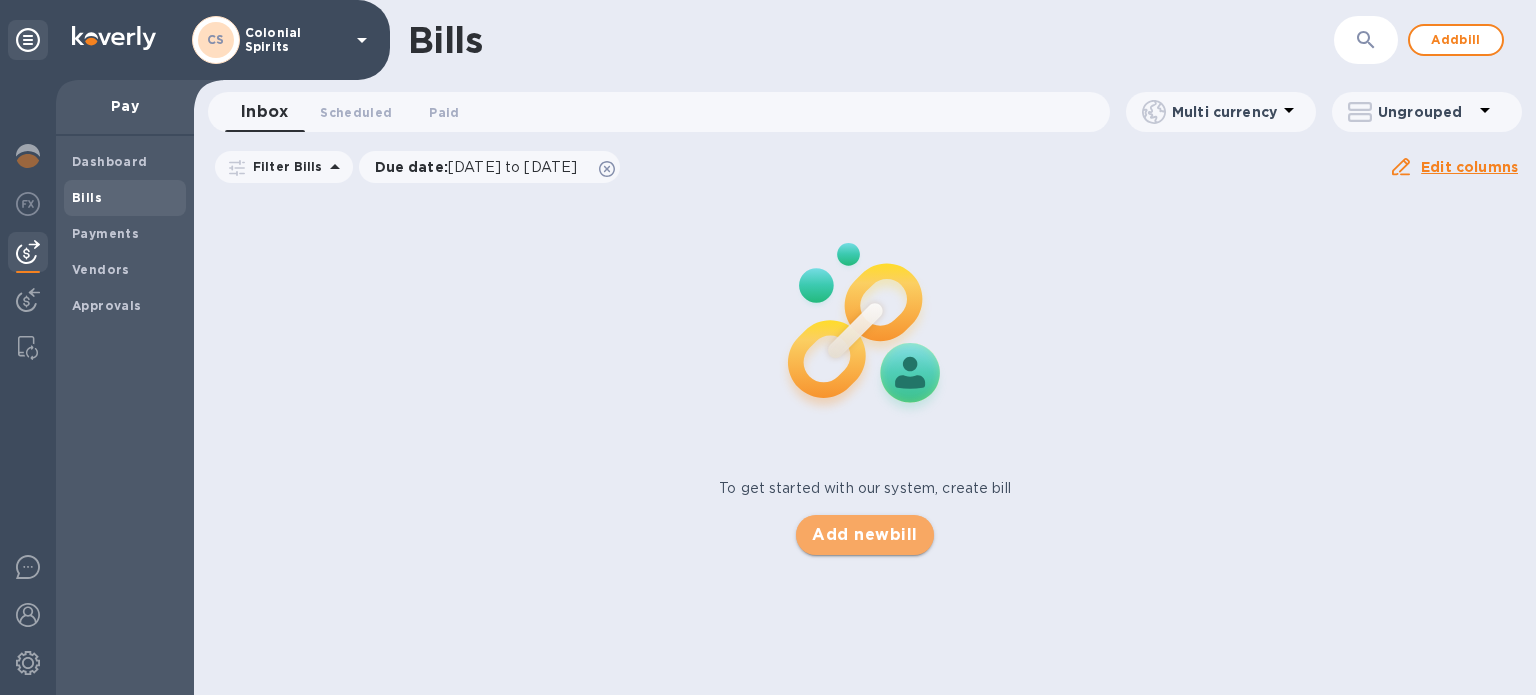 click on "Add new   bill" at bounding box center [864, 535] 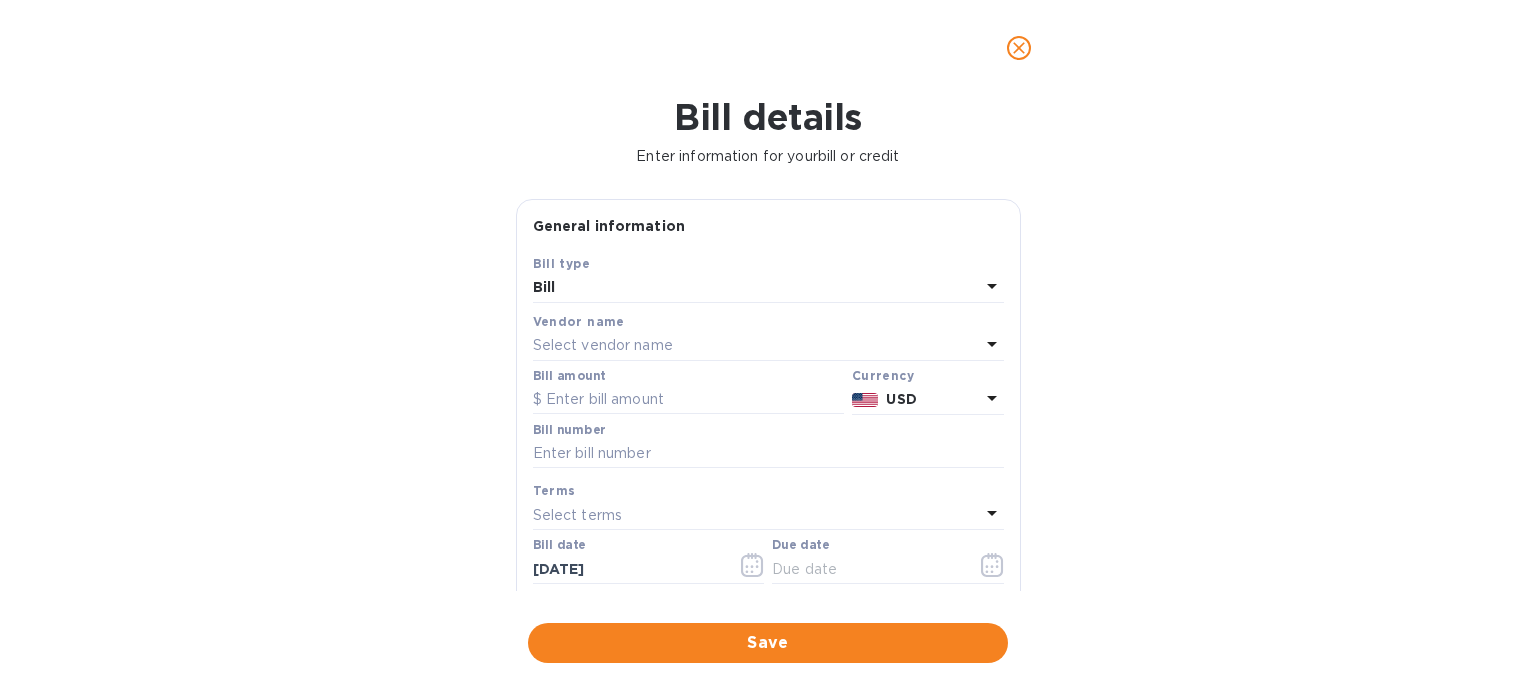 click on "Select vendor name" at bounding box center [756, 346] 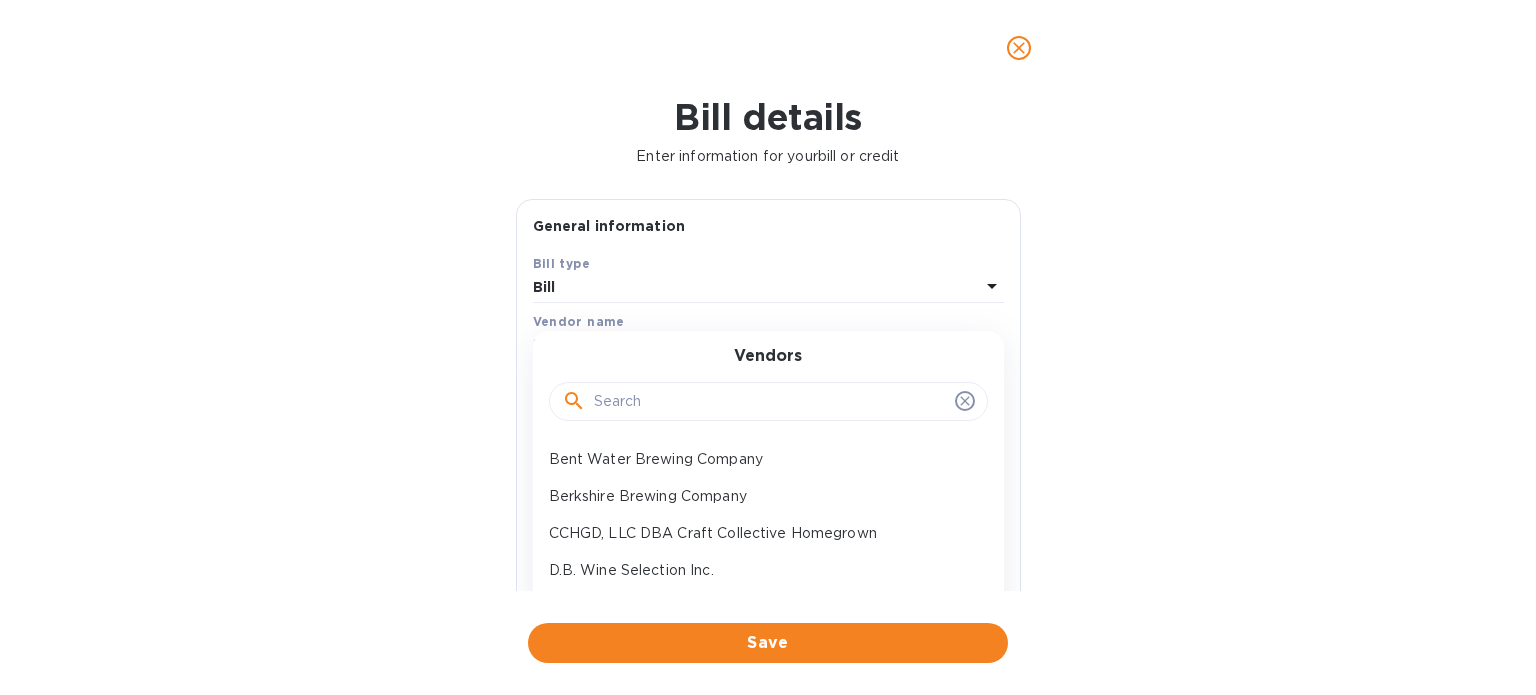 scroll, scrollTop: 363, scrollLeft: 0, axis: vertical 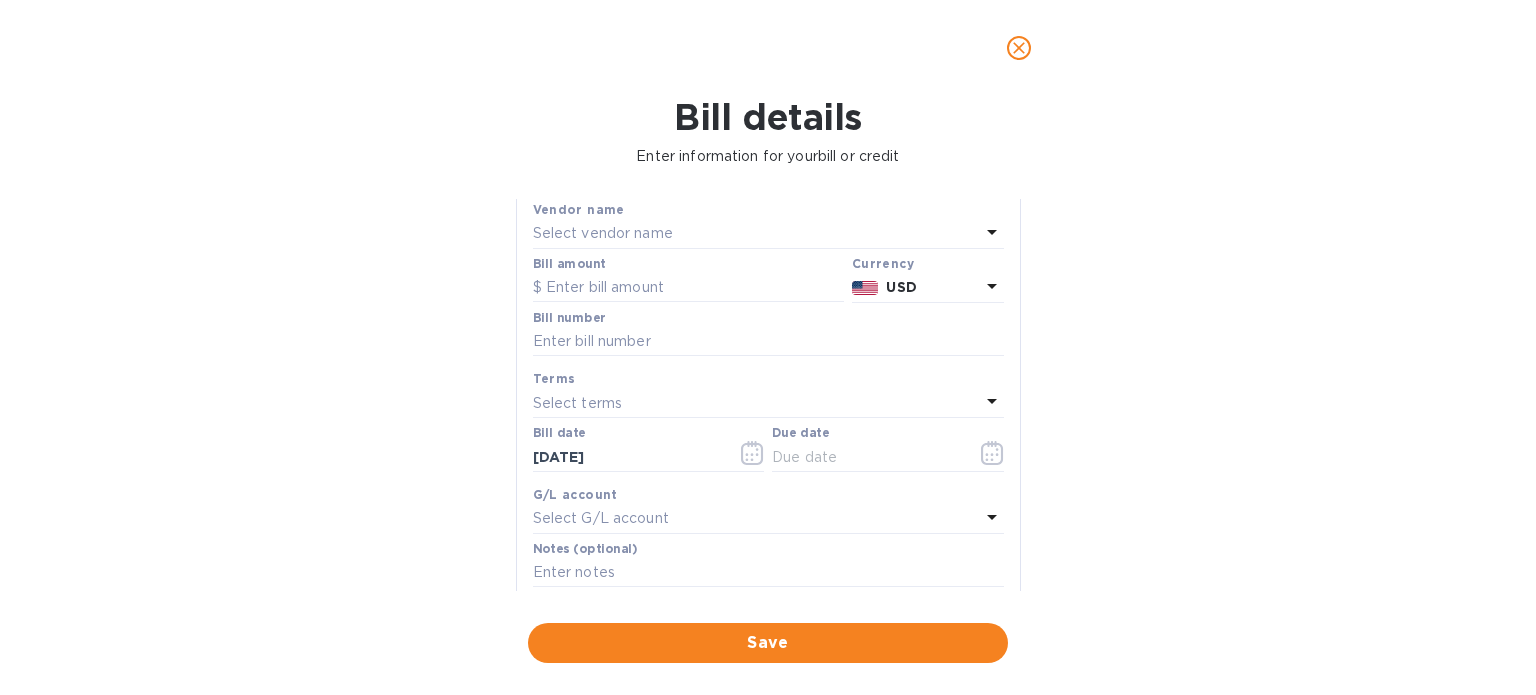 click on "Select vendor name" at bounding box center (756, 234) 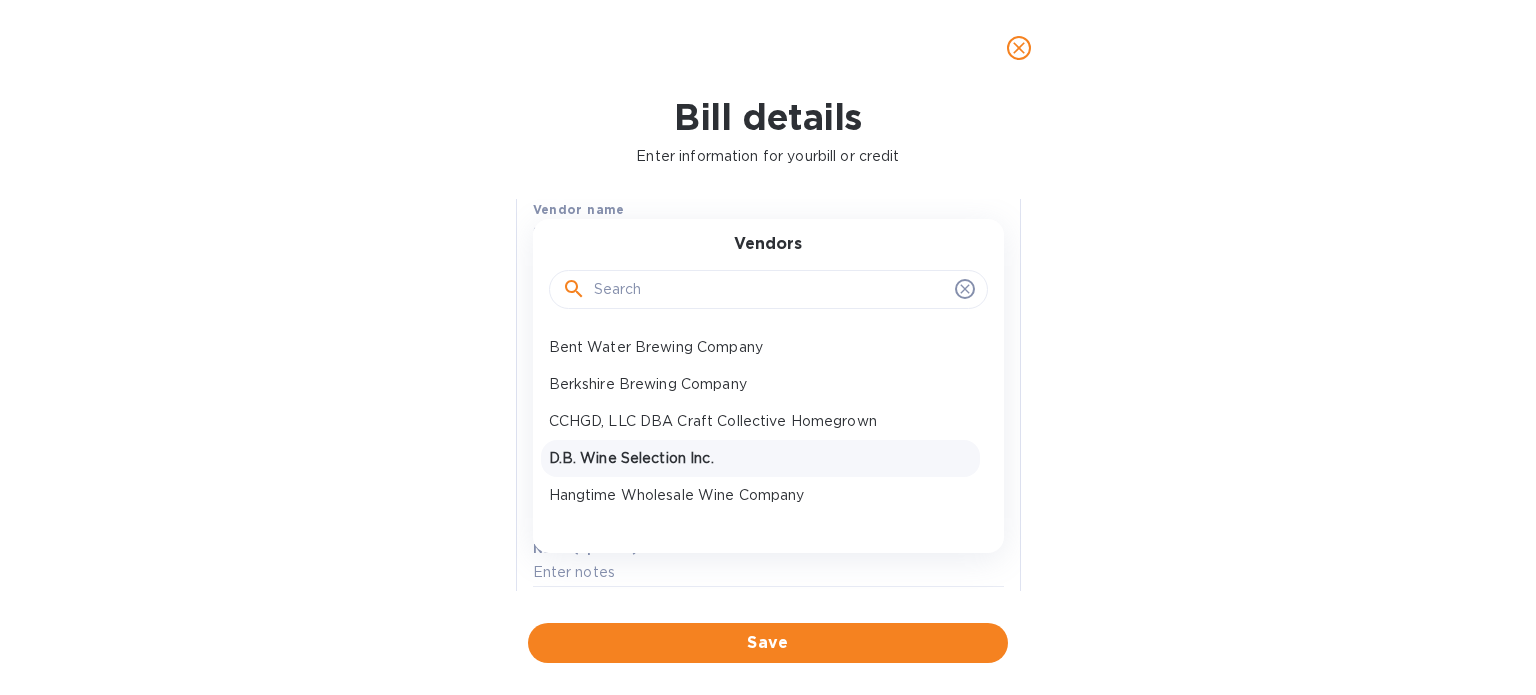scroll, scrollTop: 363, scrollLeft: 0, axis: vertical 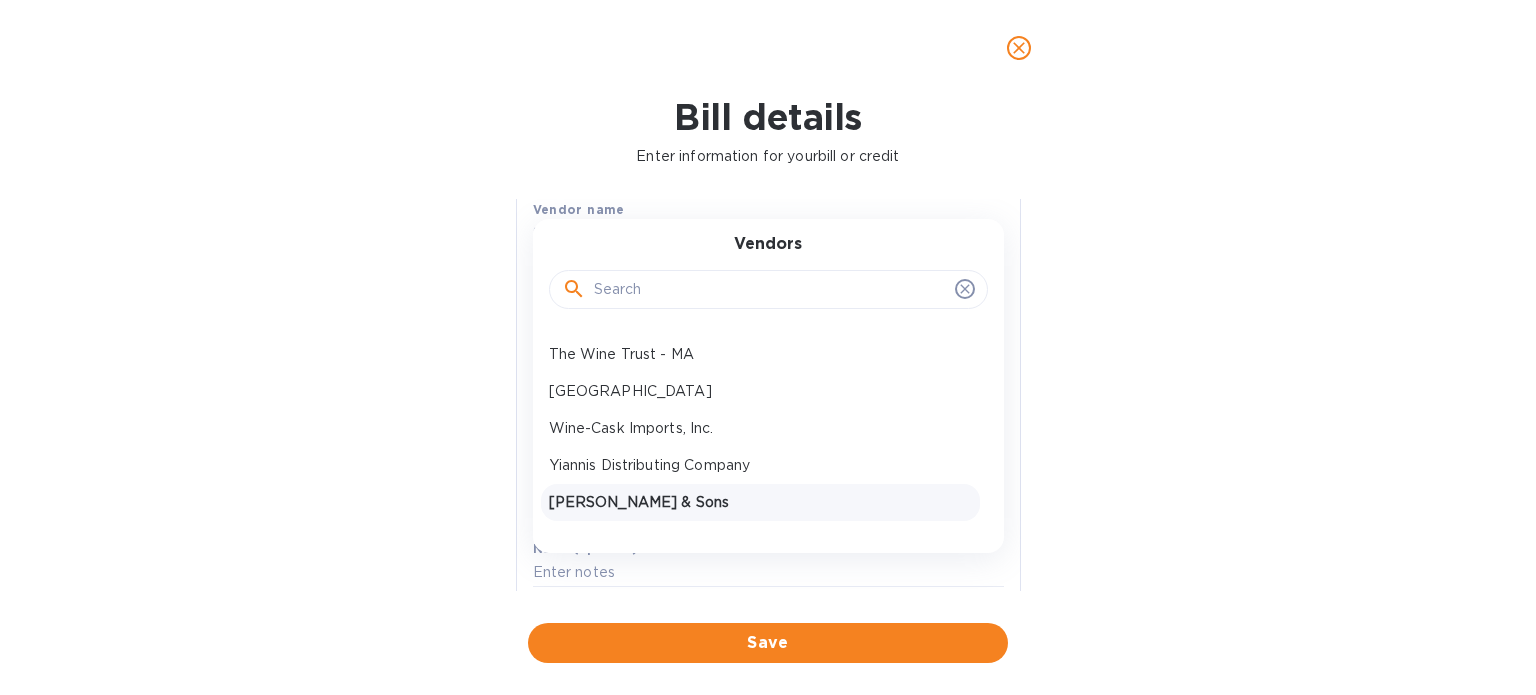 click on "[PERSON_NAME] & Sons" at bounding box center (760, 502) 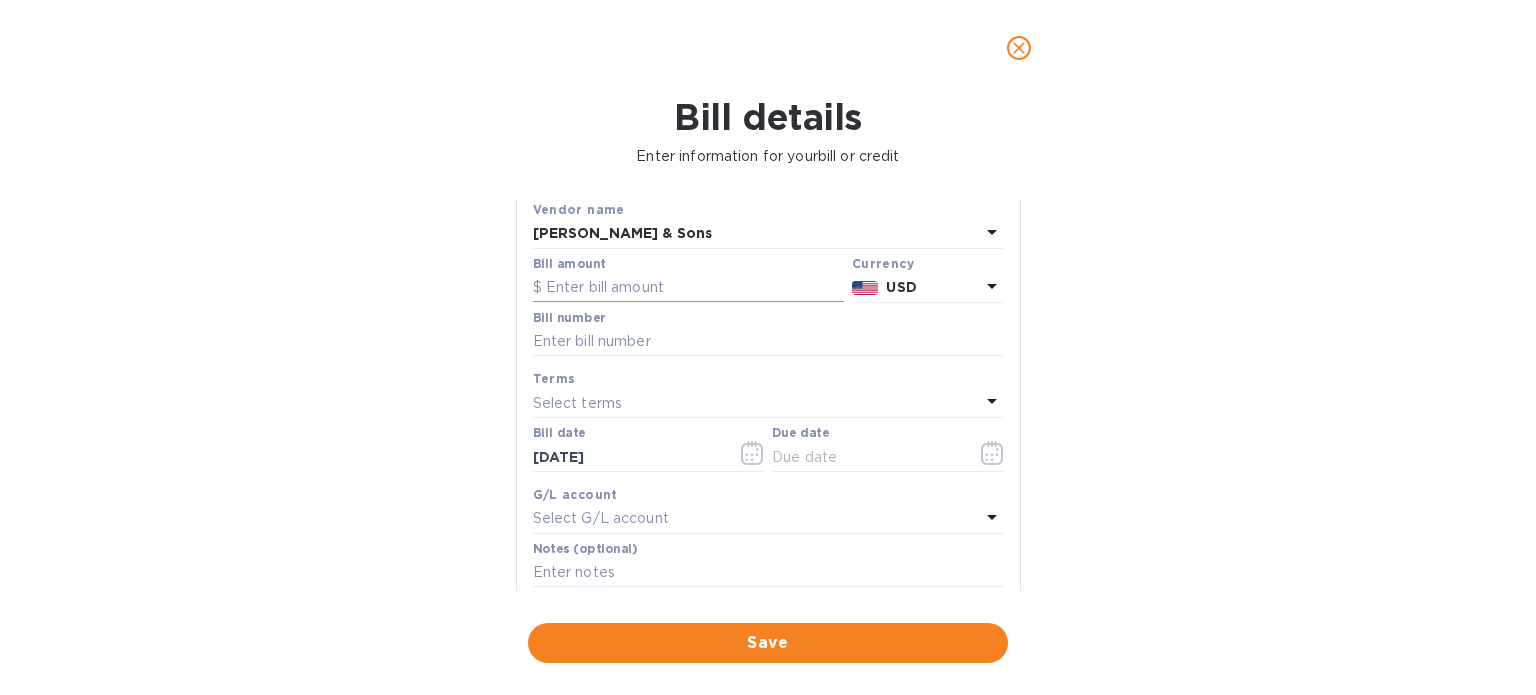 click at bounding box center (688, 288) 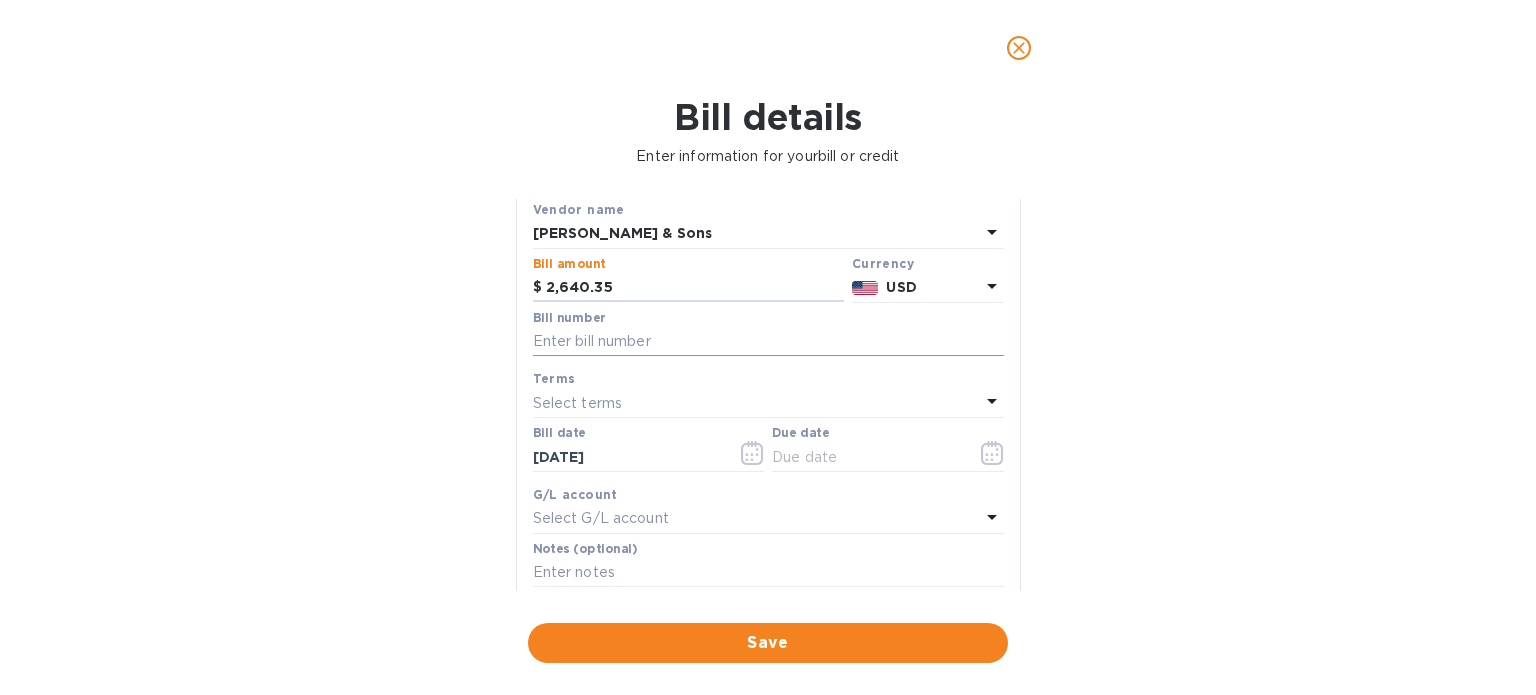 type on "2,640.35" 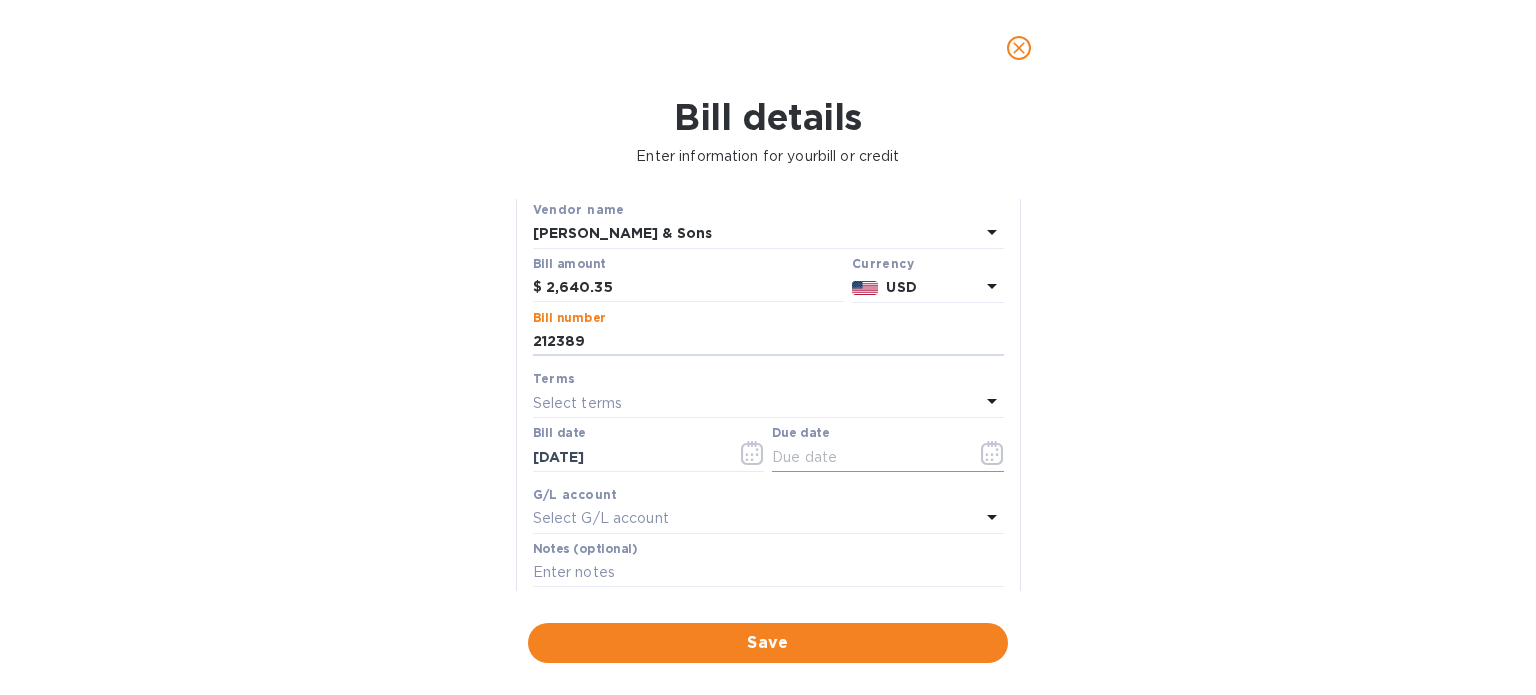 type on "212389" 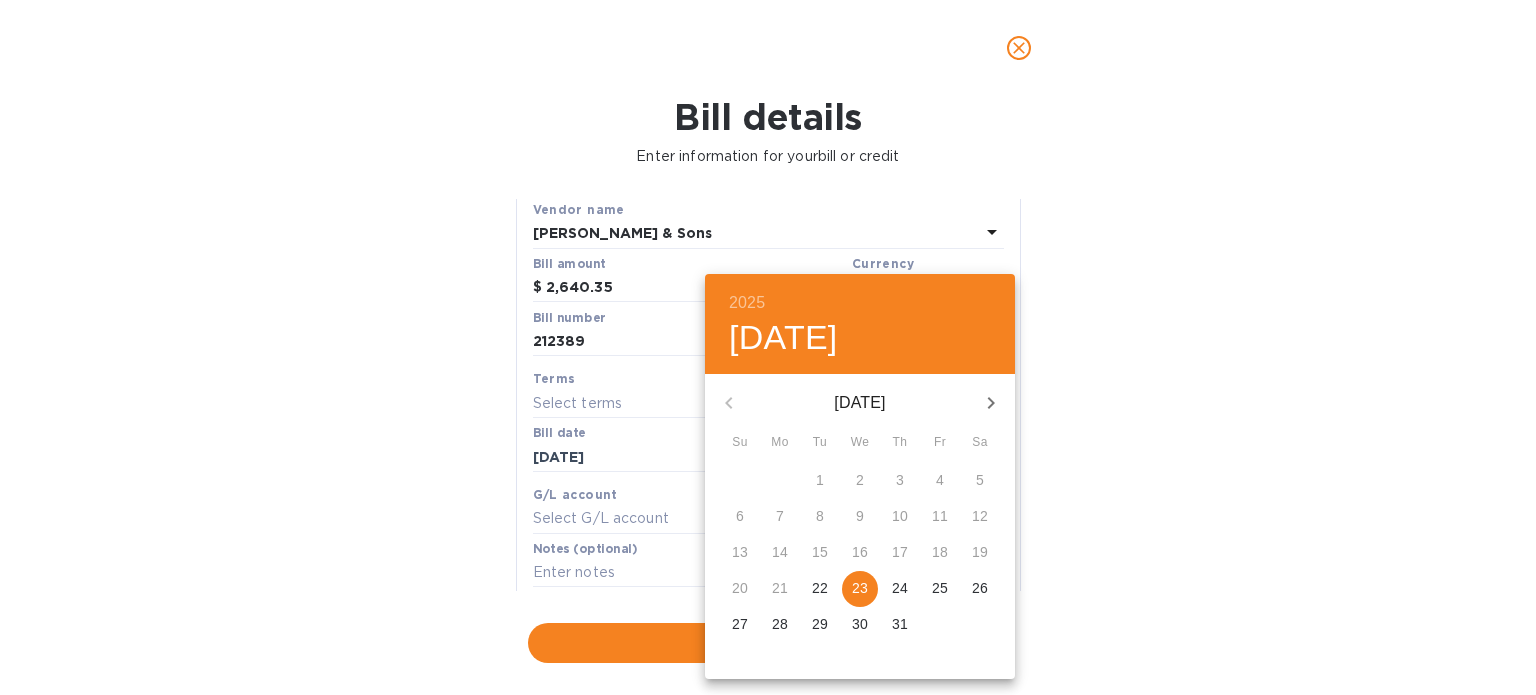 click on "25" at bounding box center [940, 588] 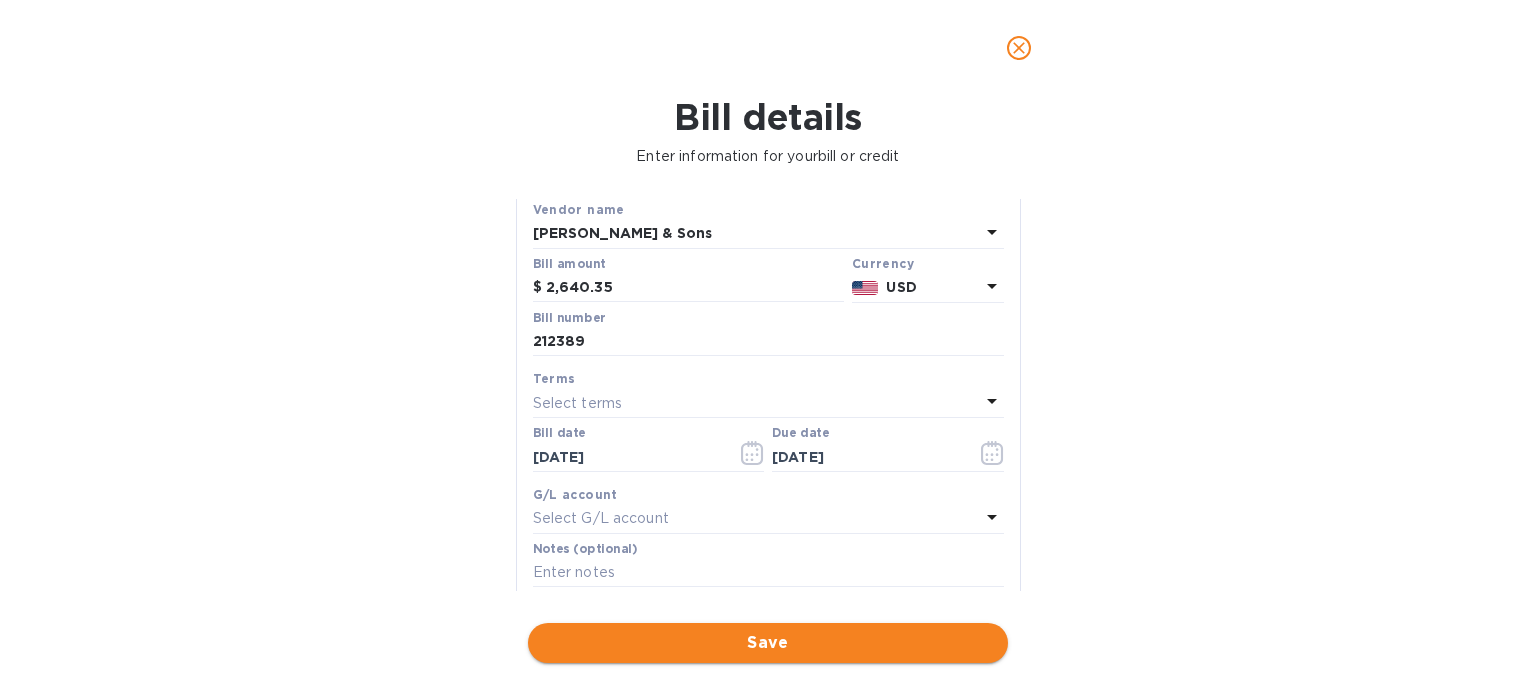 click on "Save" at bounding box center (768, 643) 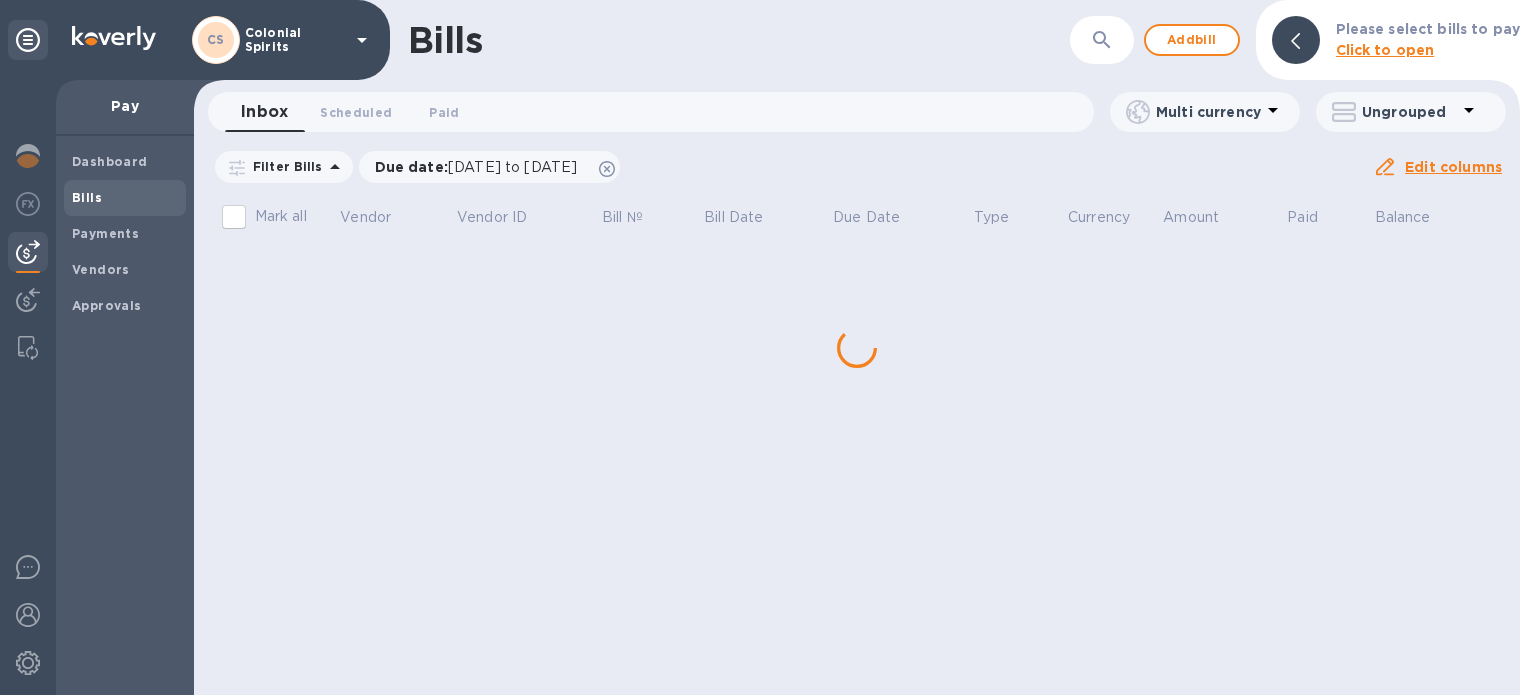 click on "Bills ​ Add   bill Please select bills to pay Click to open Inbox 0 Scheduled 0 Paid 0 Multi currency Ungrouped Filter Bills Due date :  [DATE] to [DATE] Amount   Paid   Balance   Edit columns Mark all Vendor Vendor ID Bill № Bill Date Due Date Type Currency Amount Paid Balance" at bounding box center (857, 347) 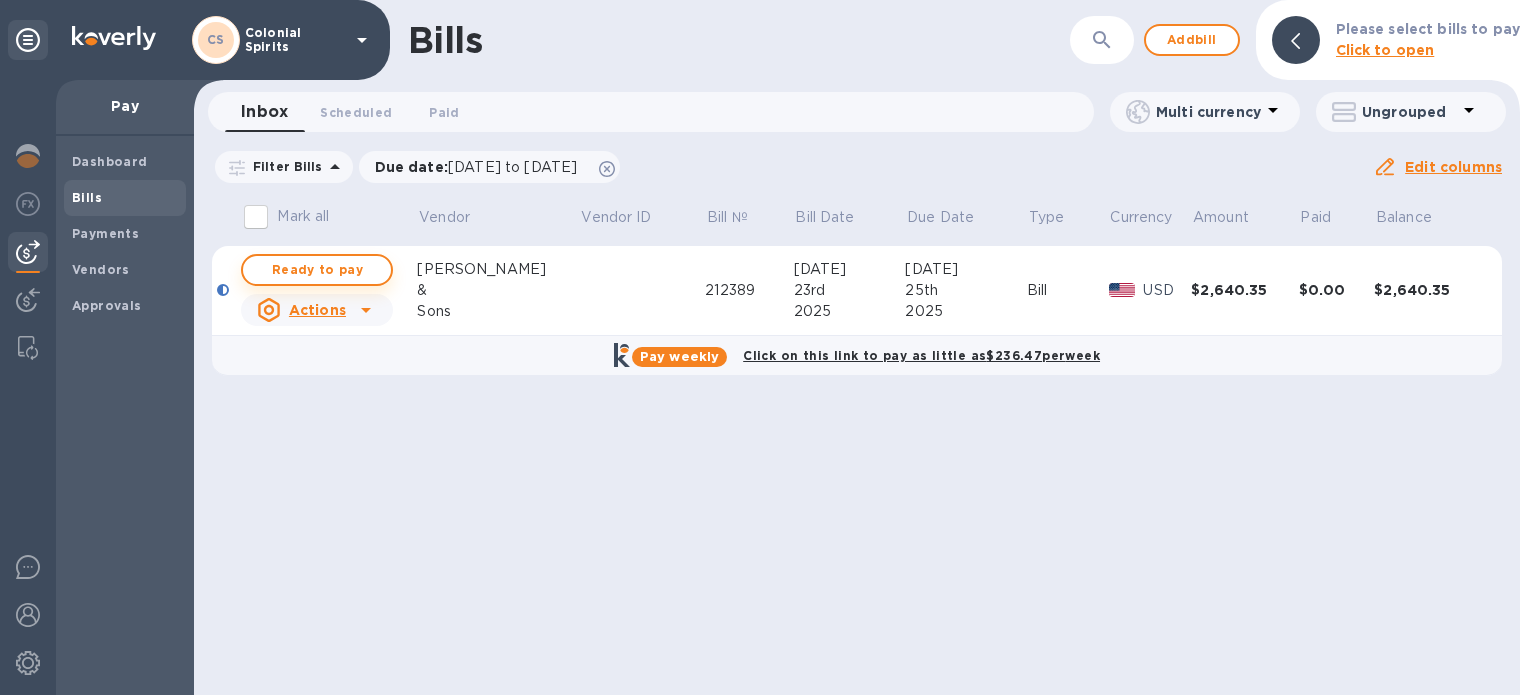 click on "Ready to pay" at bounding box center [317, 270] 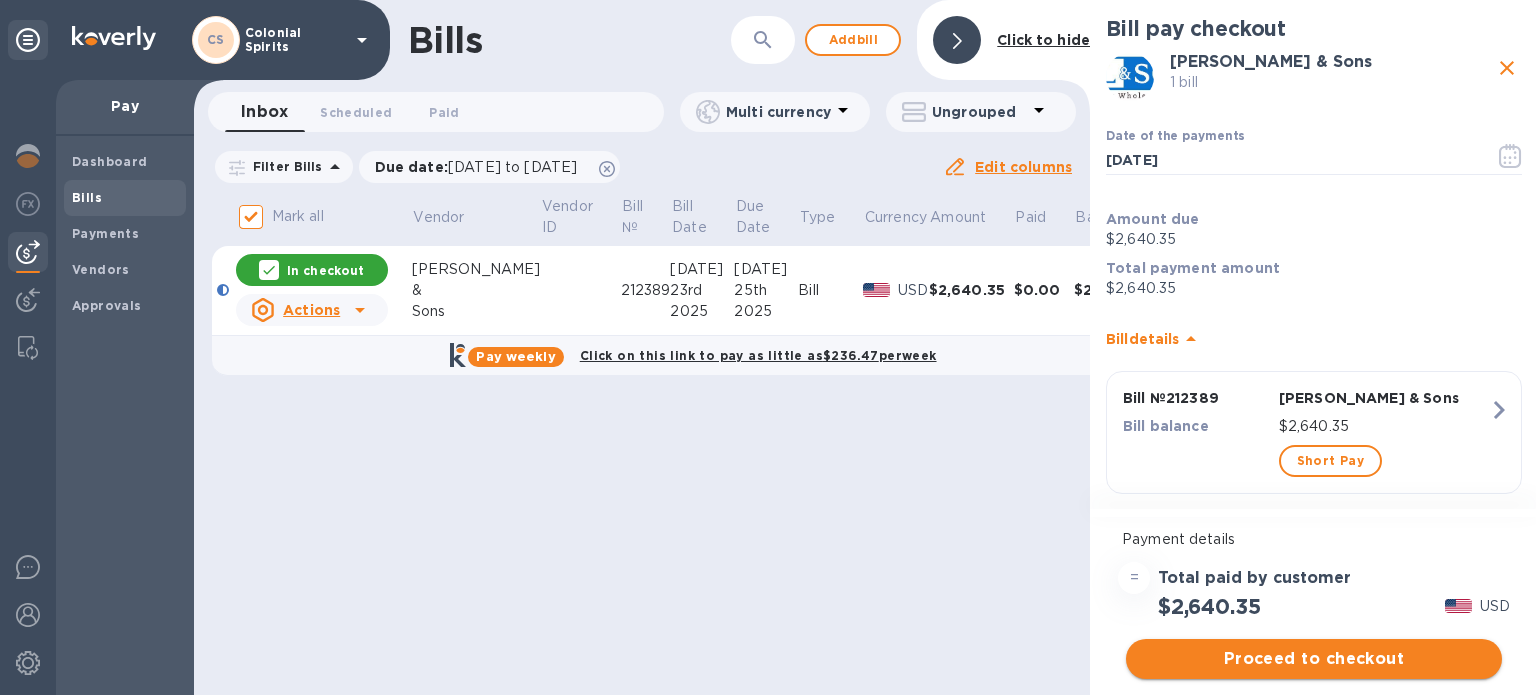click on "Proceed to checkout" at bounding box center (1314, 659) 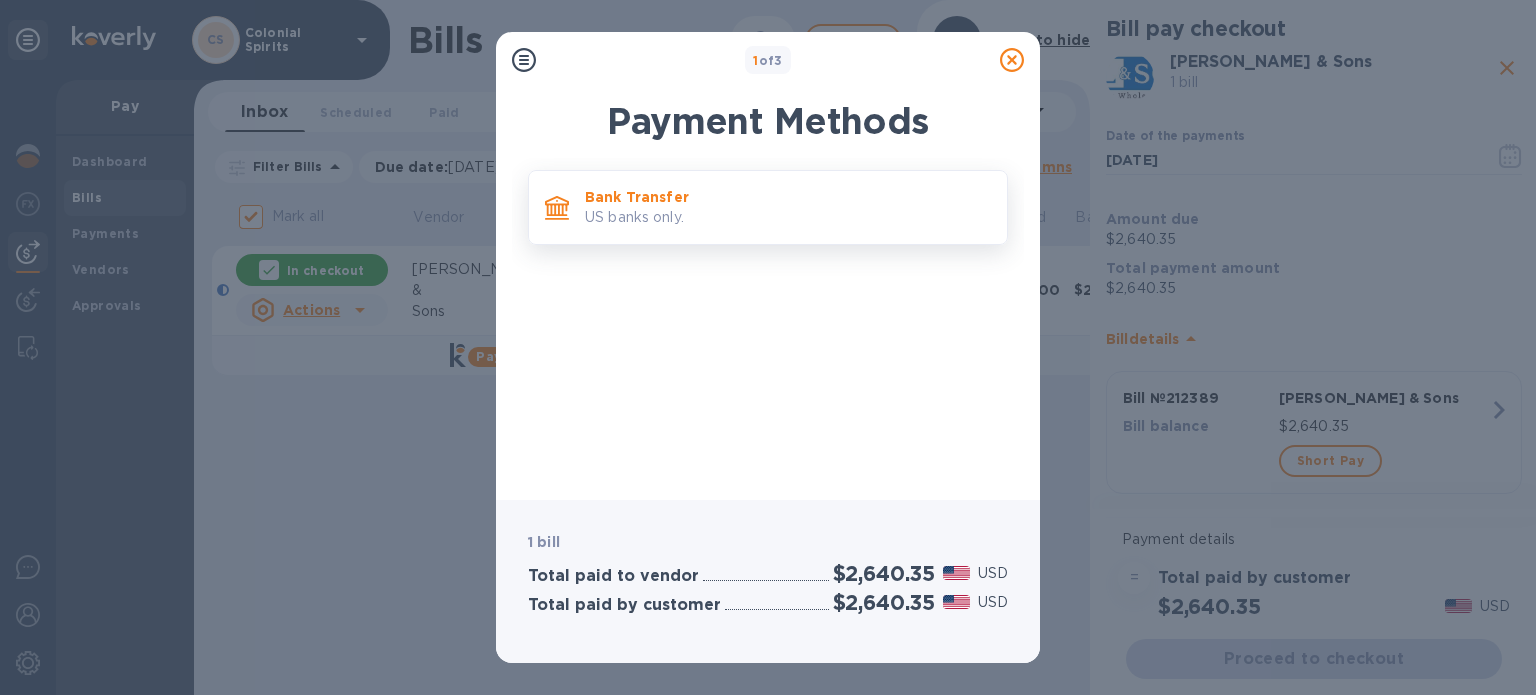 click on "Bank Transfer" at bounding box center [788, 197] 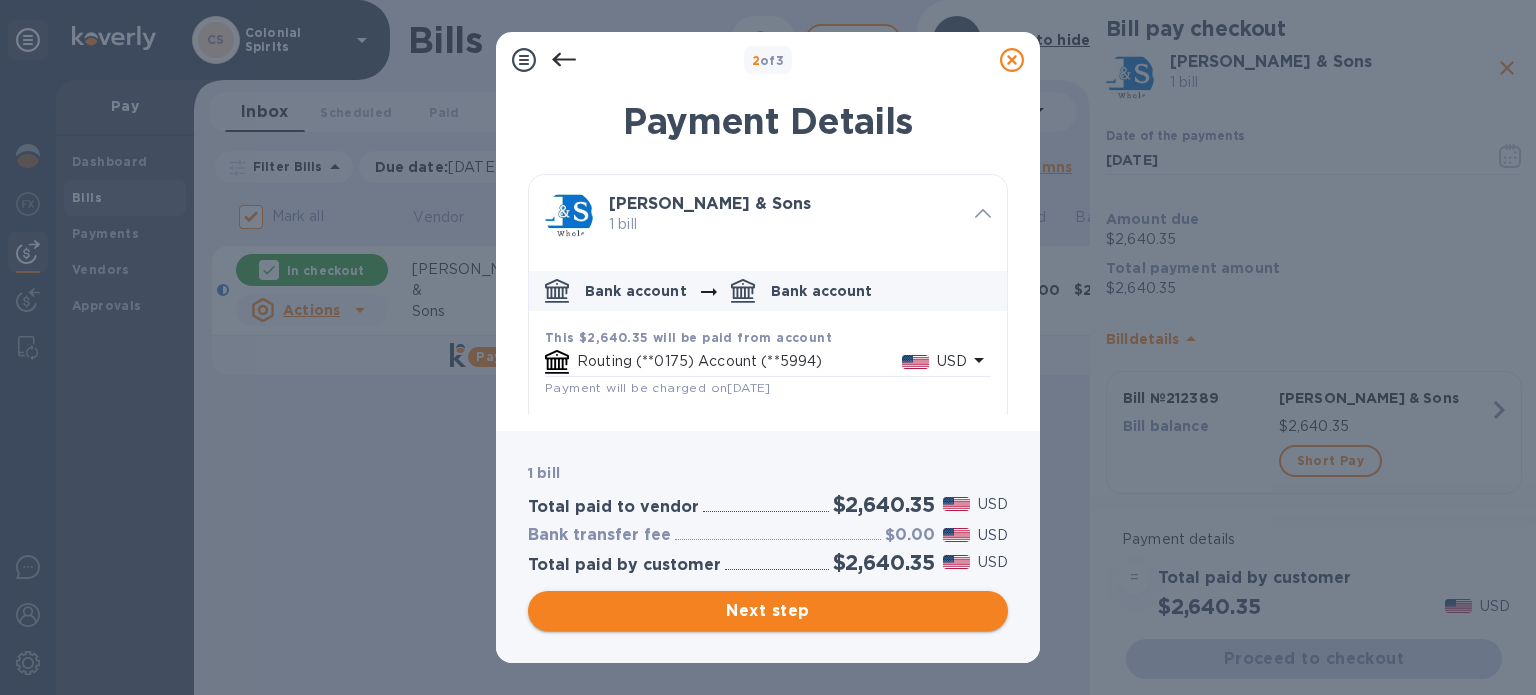 click on "Next step" at bounding box center [768, 611] 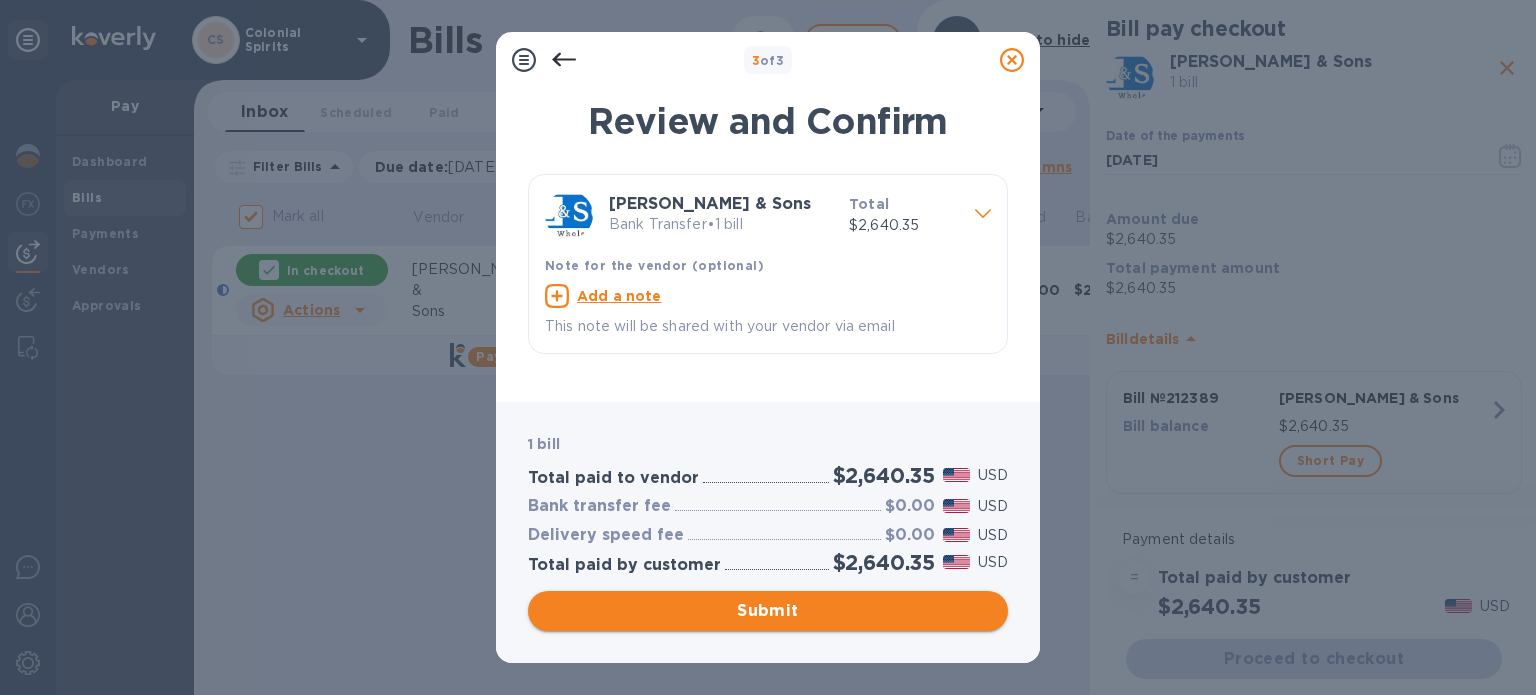 click on "Submit" at bounding box center (768, 611) 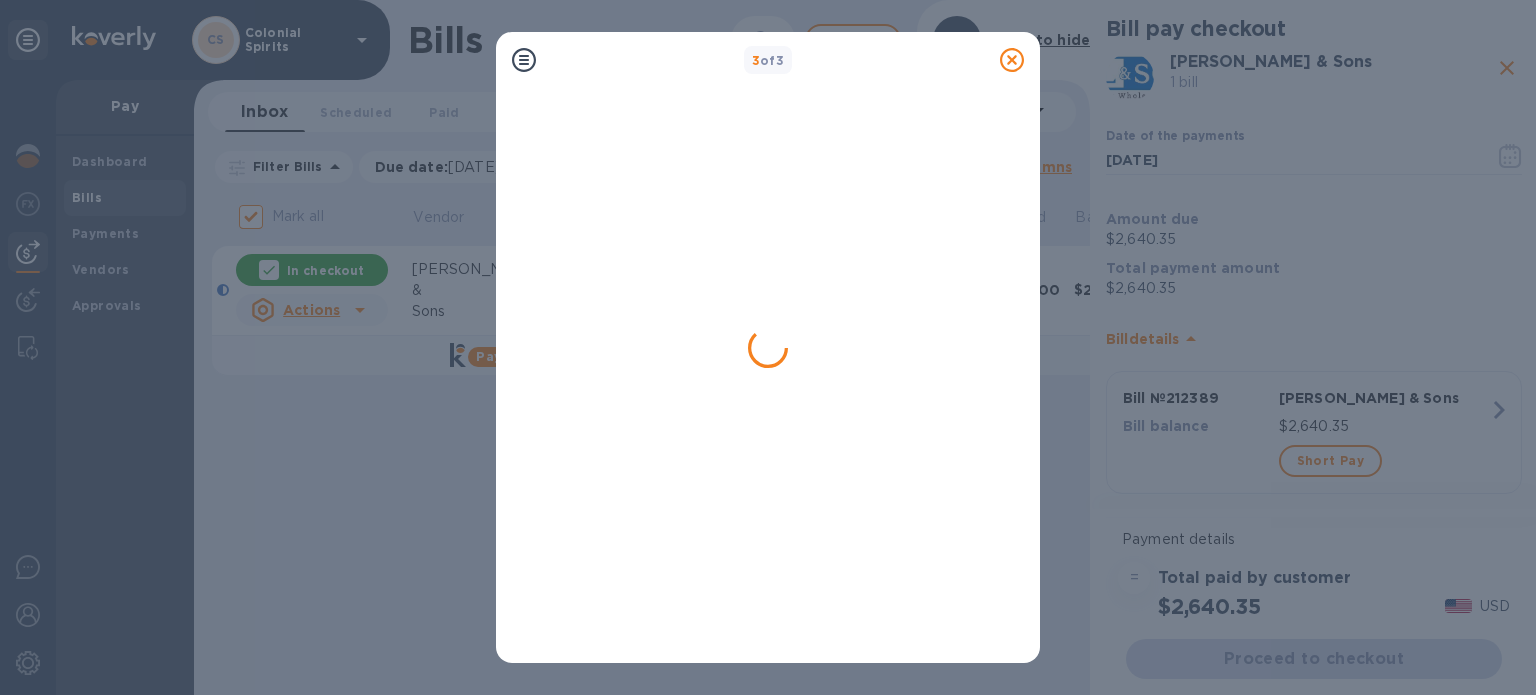 checkbox on "false" 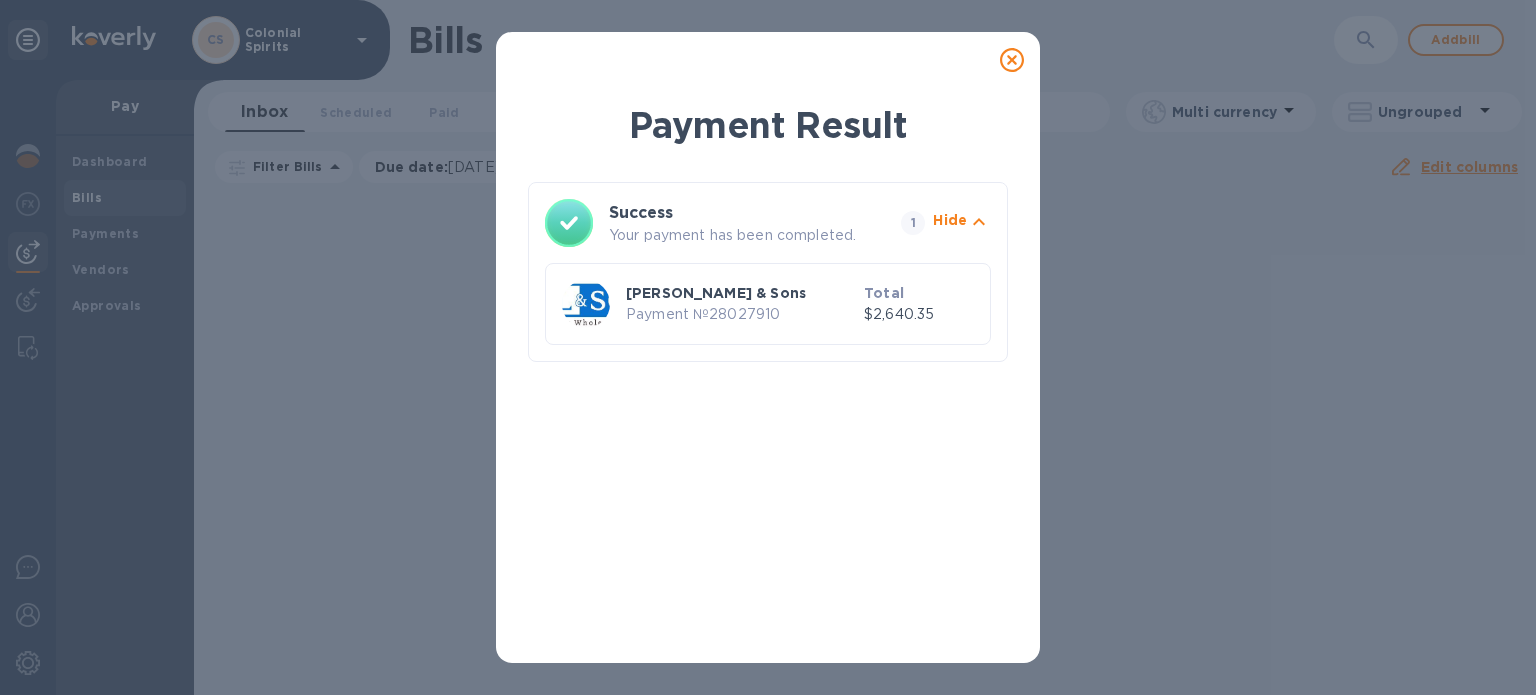 click 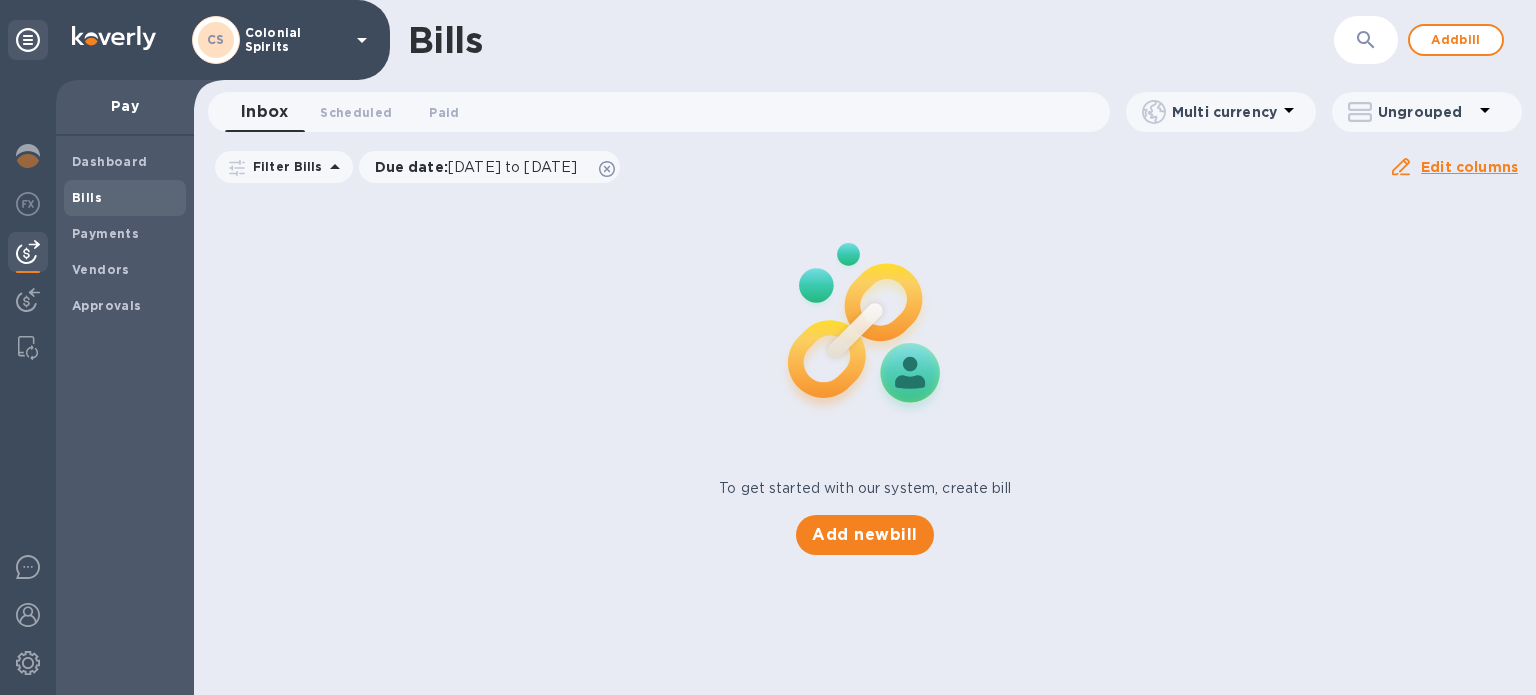 click 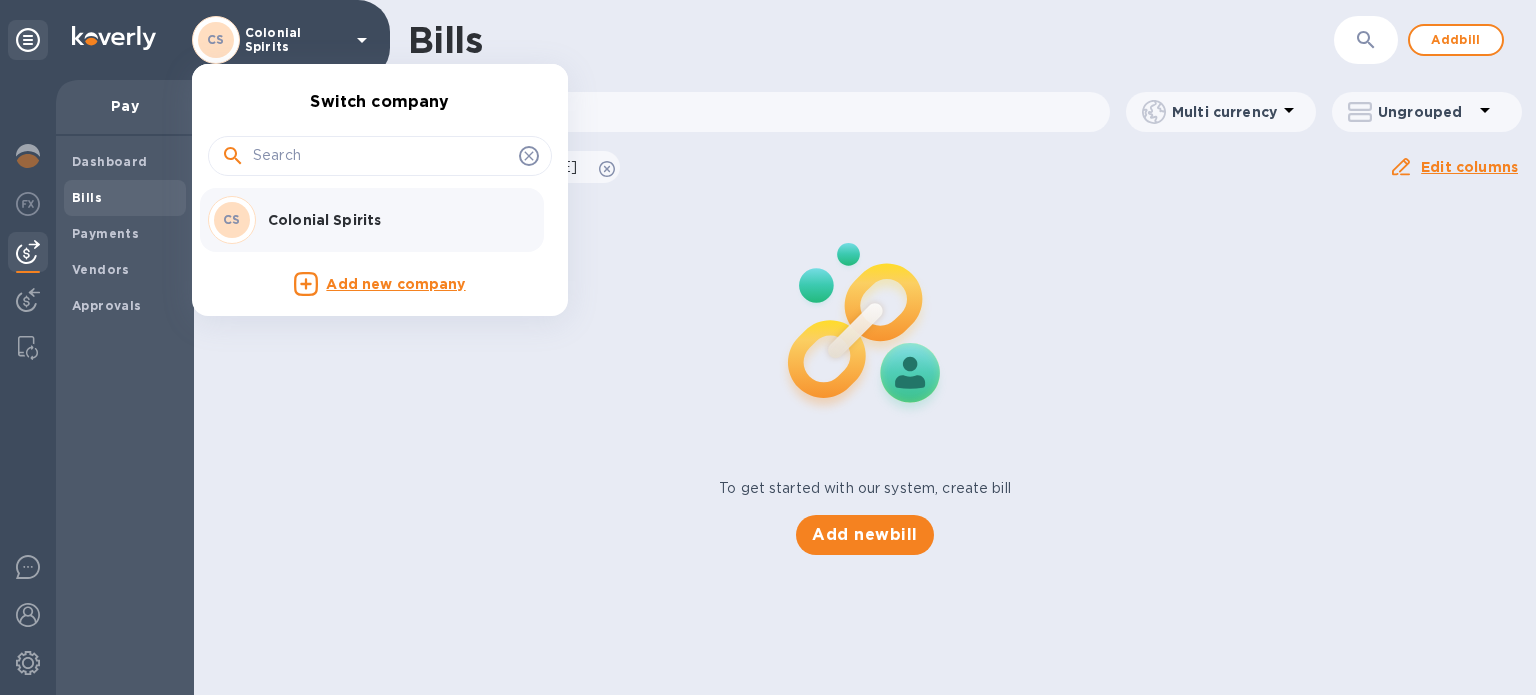 click at bounding box center [768, 347] 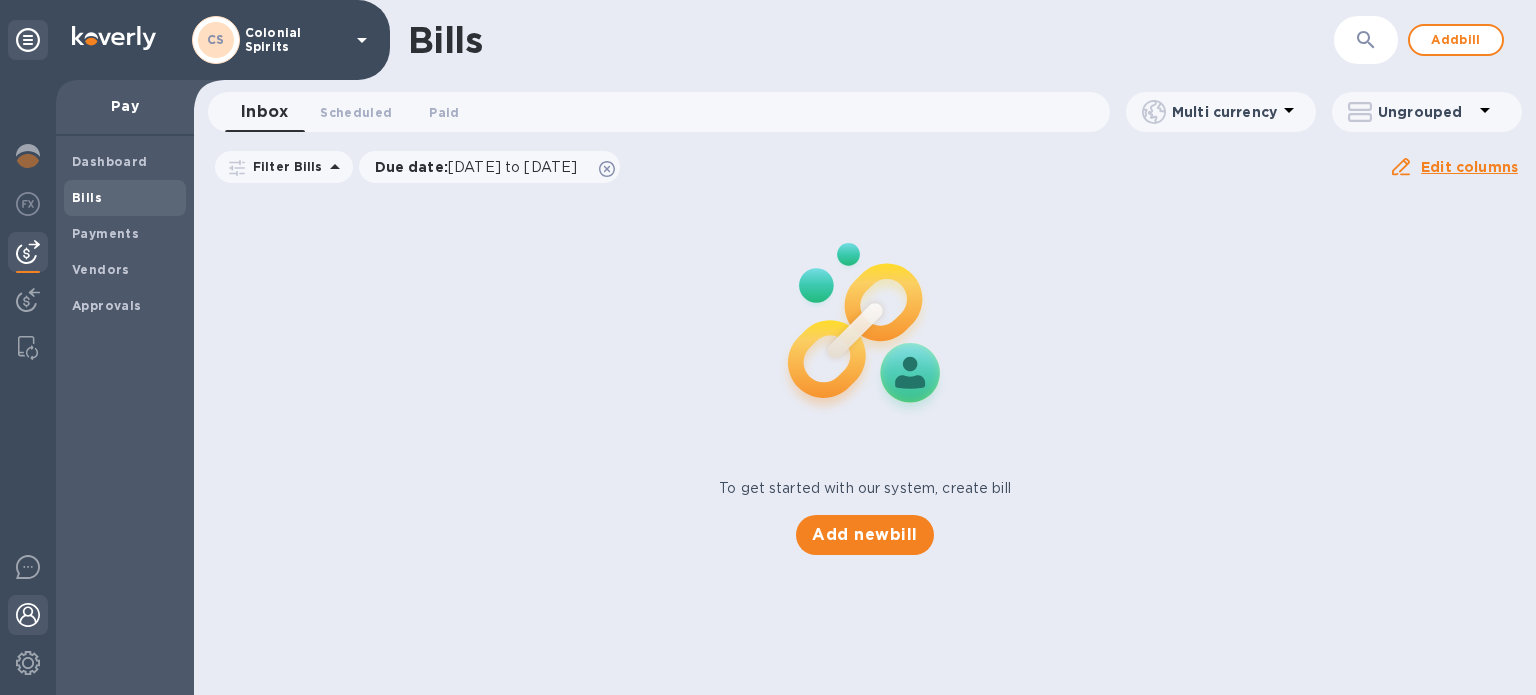 click at bounding box center [28, 615] 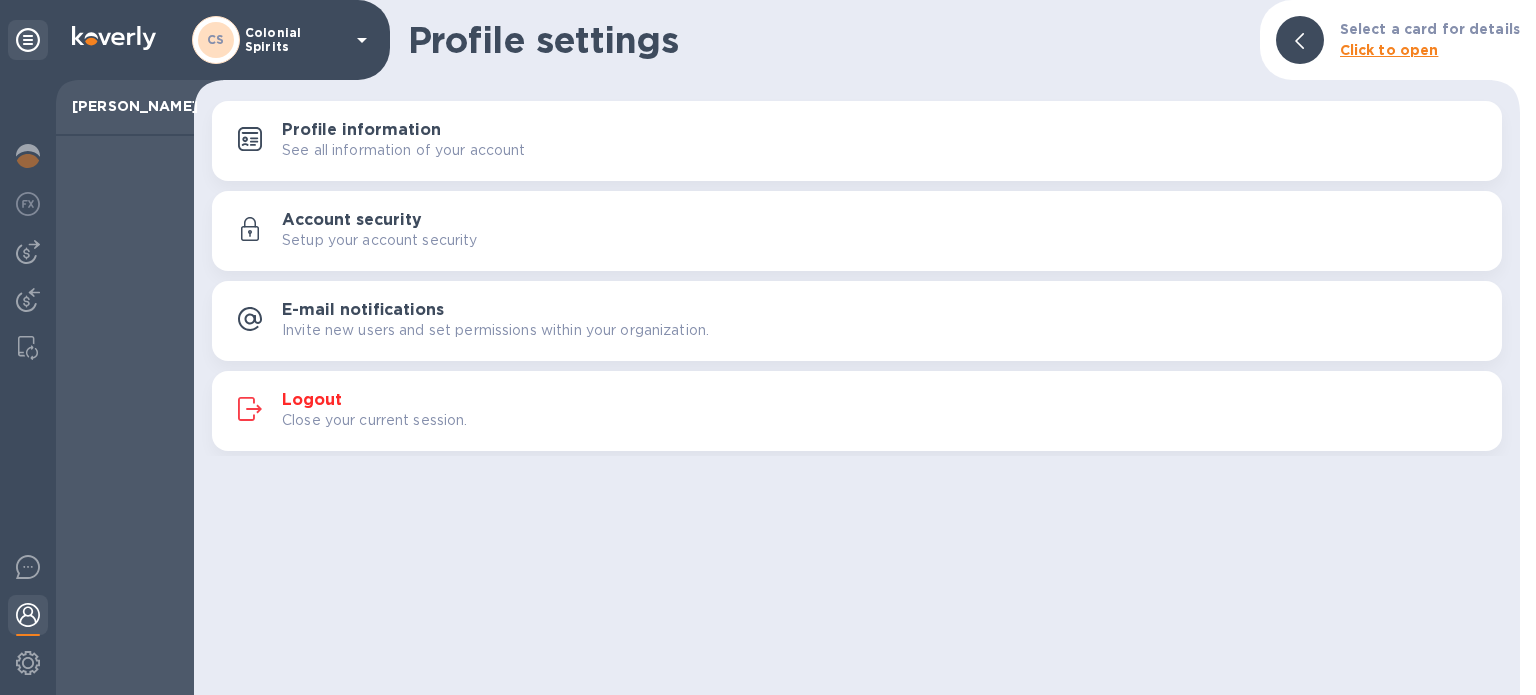 click on "Logout Close your current session." at bounding box center (884, 411) 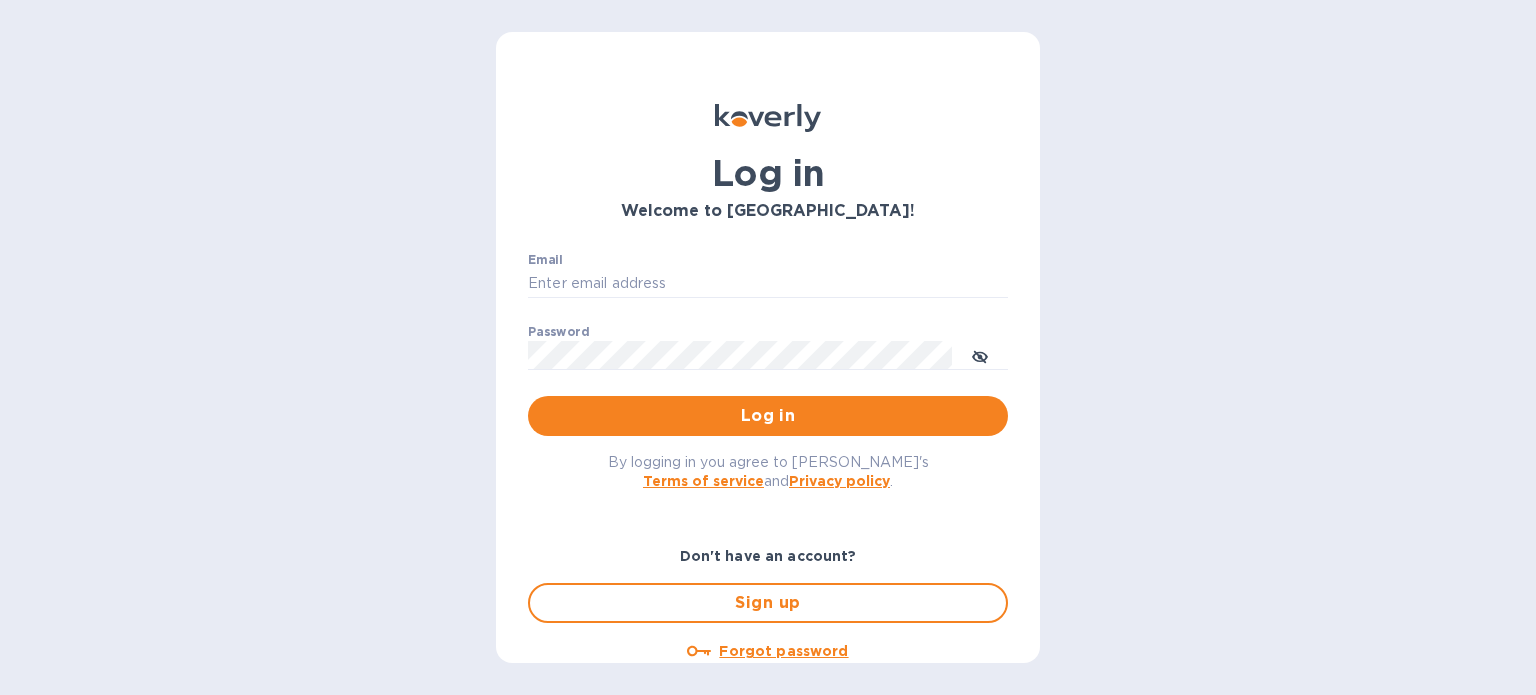 type on "[PERSON_NAME][EMAIL_ADDRESS][DOMAIN_NAME]" 